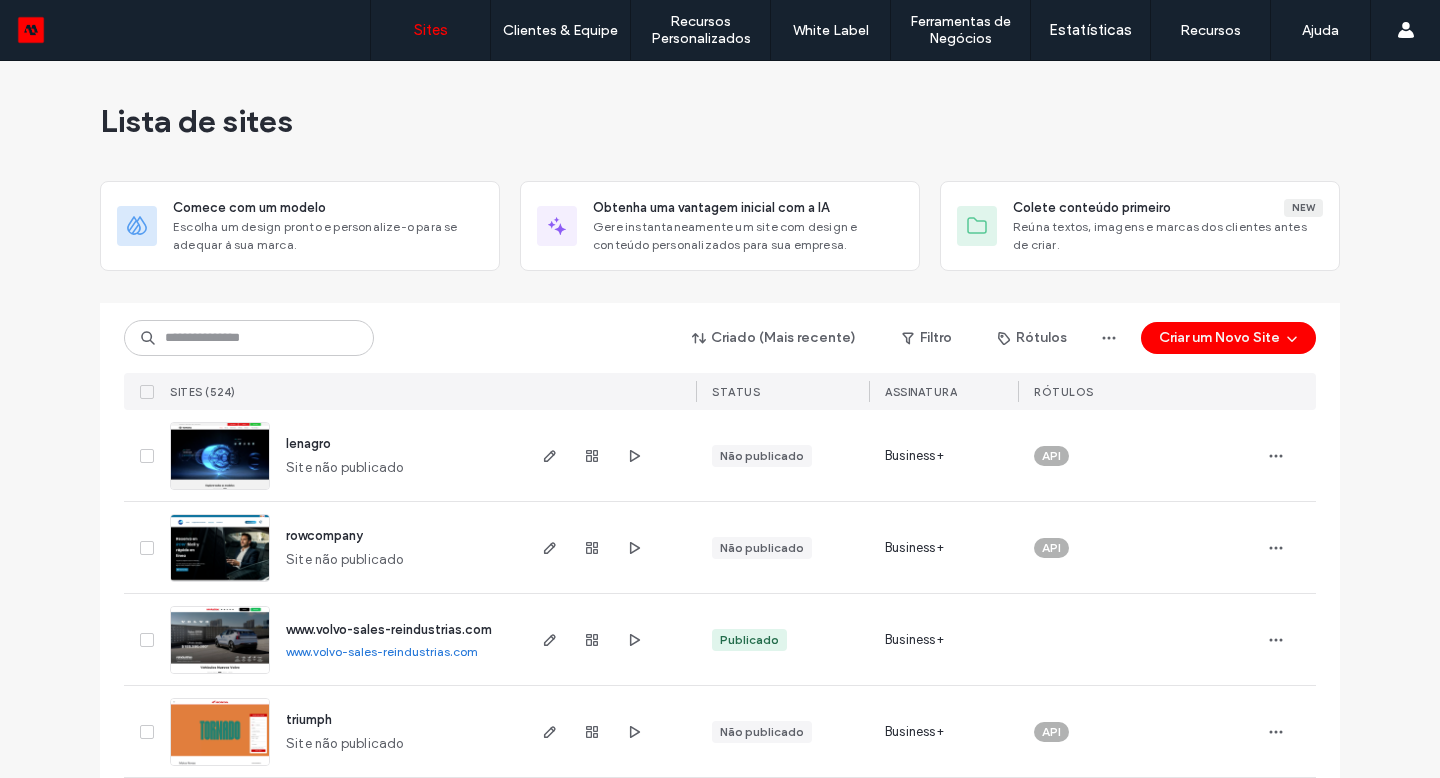 scroll, scrollTop: 0, scrollLeft: 0, axis: both 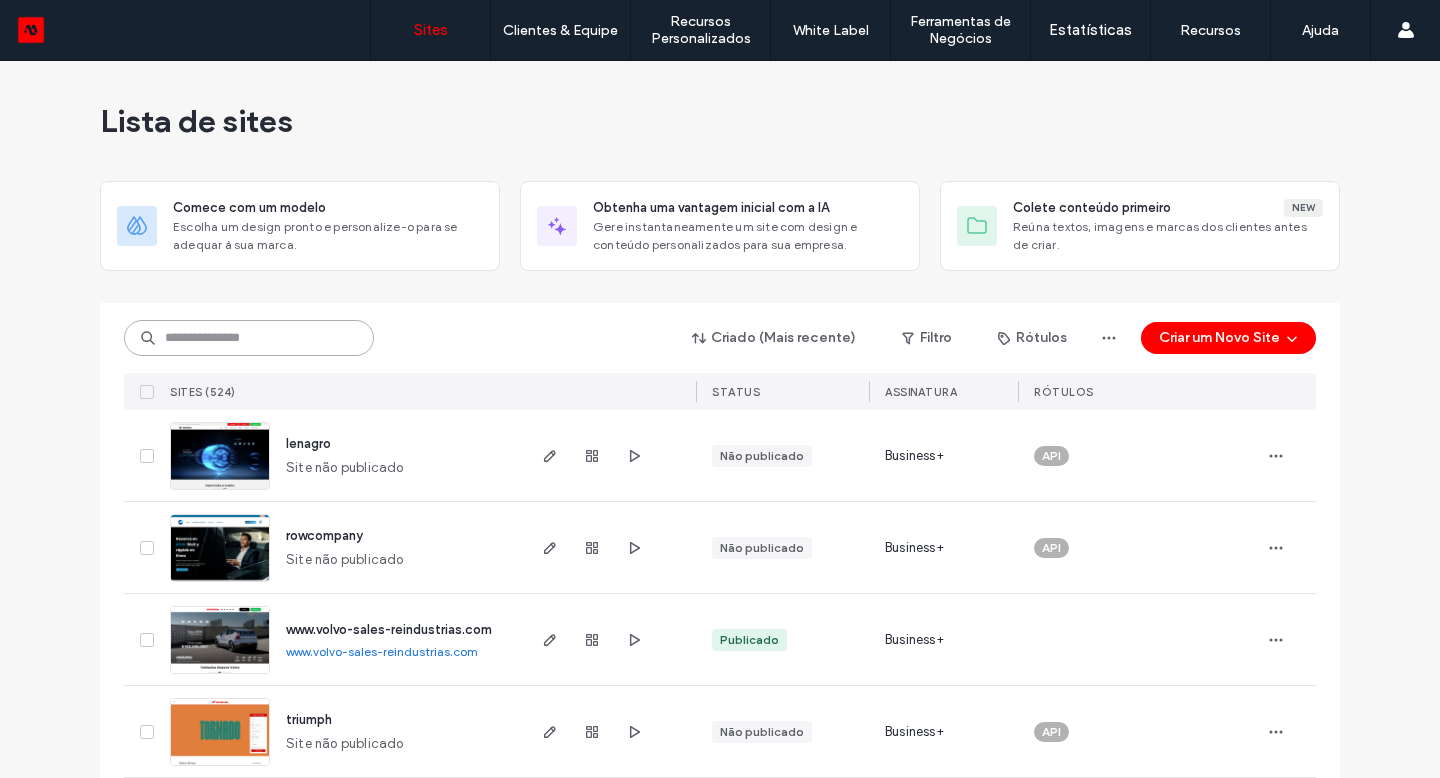 click at bounding box center [249, 338] 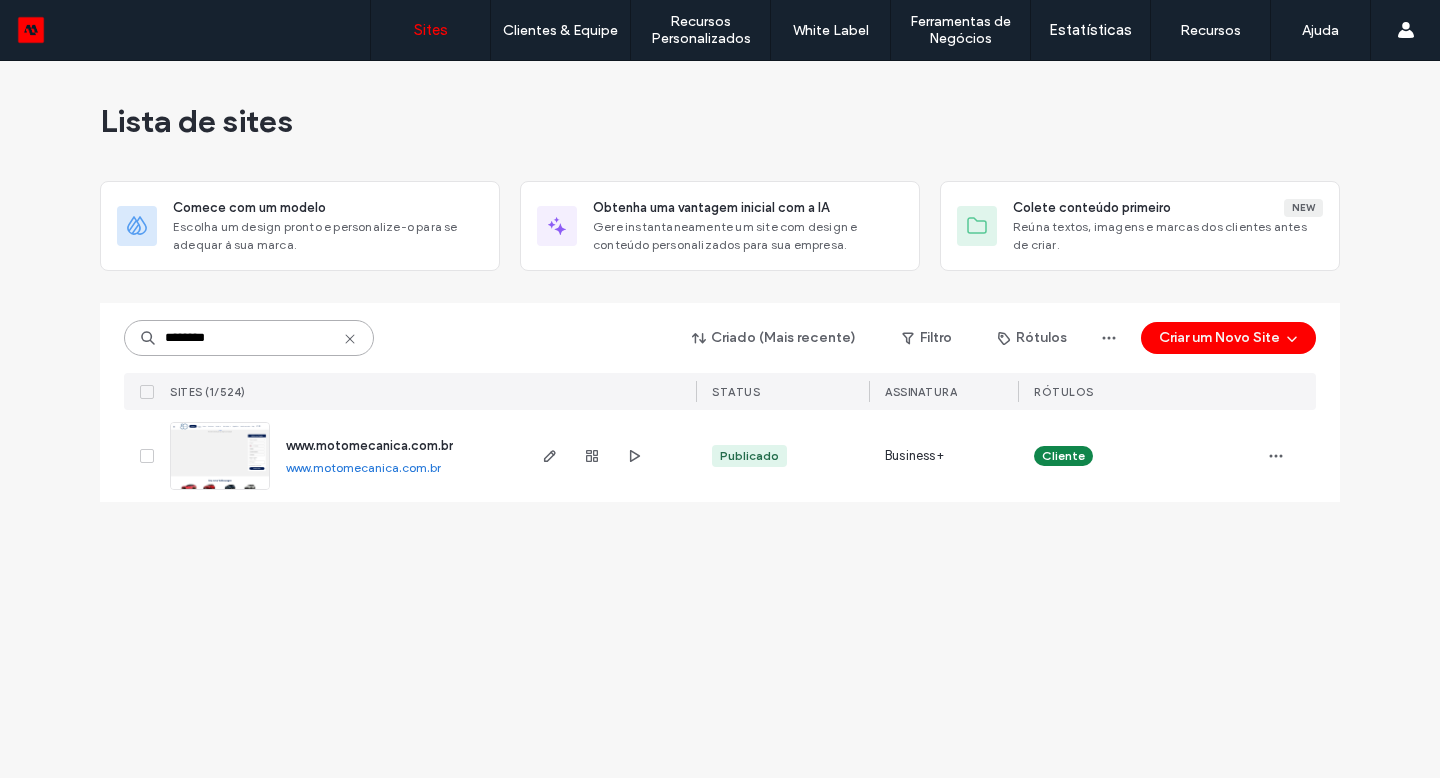 type on "********" 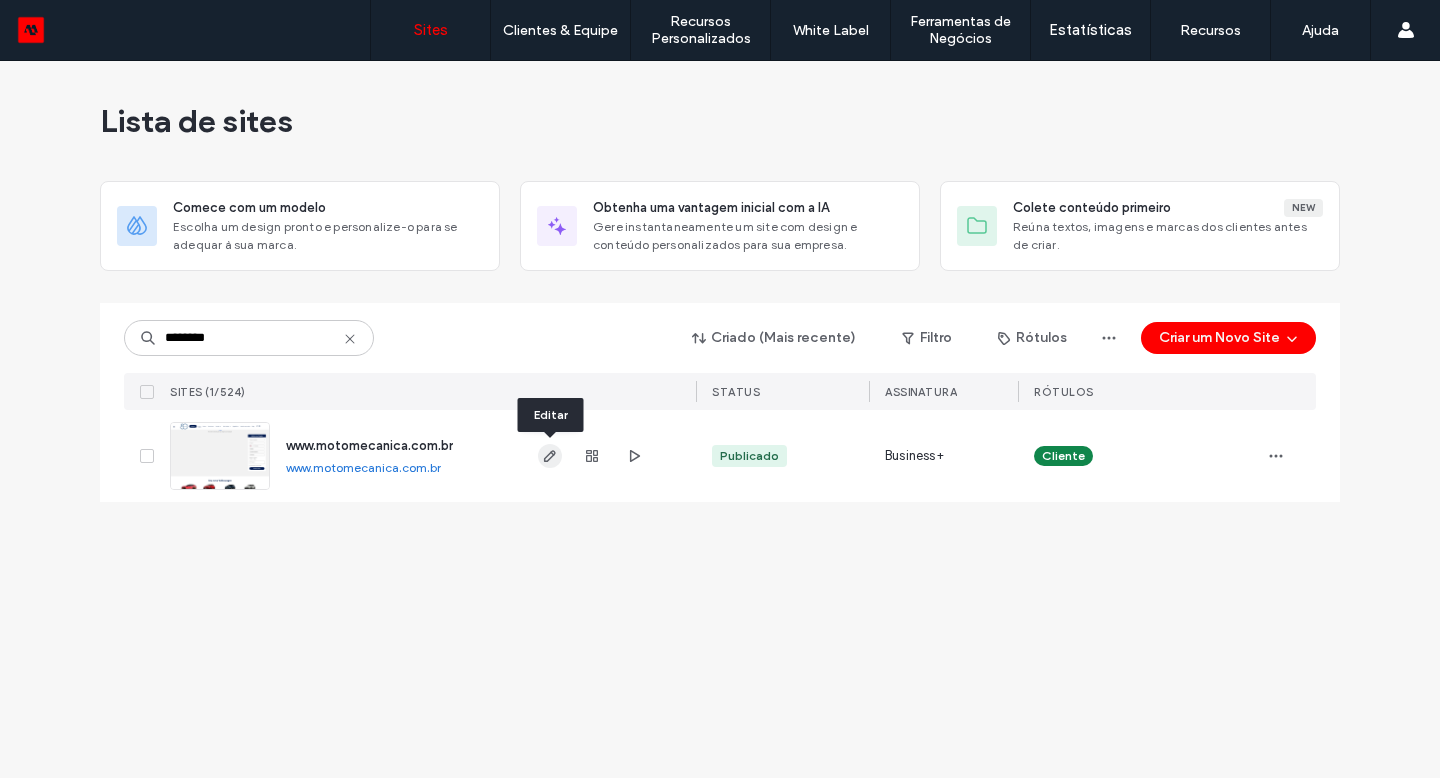 drag, startPoint x: 208, startPoint y: 338, endPoint x: 547, endPoint y: 456, distance: 358.94986 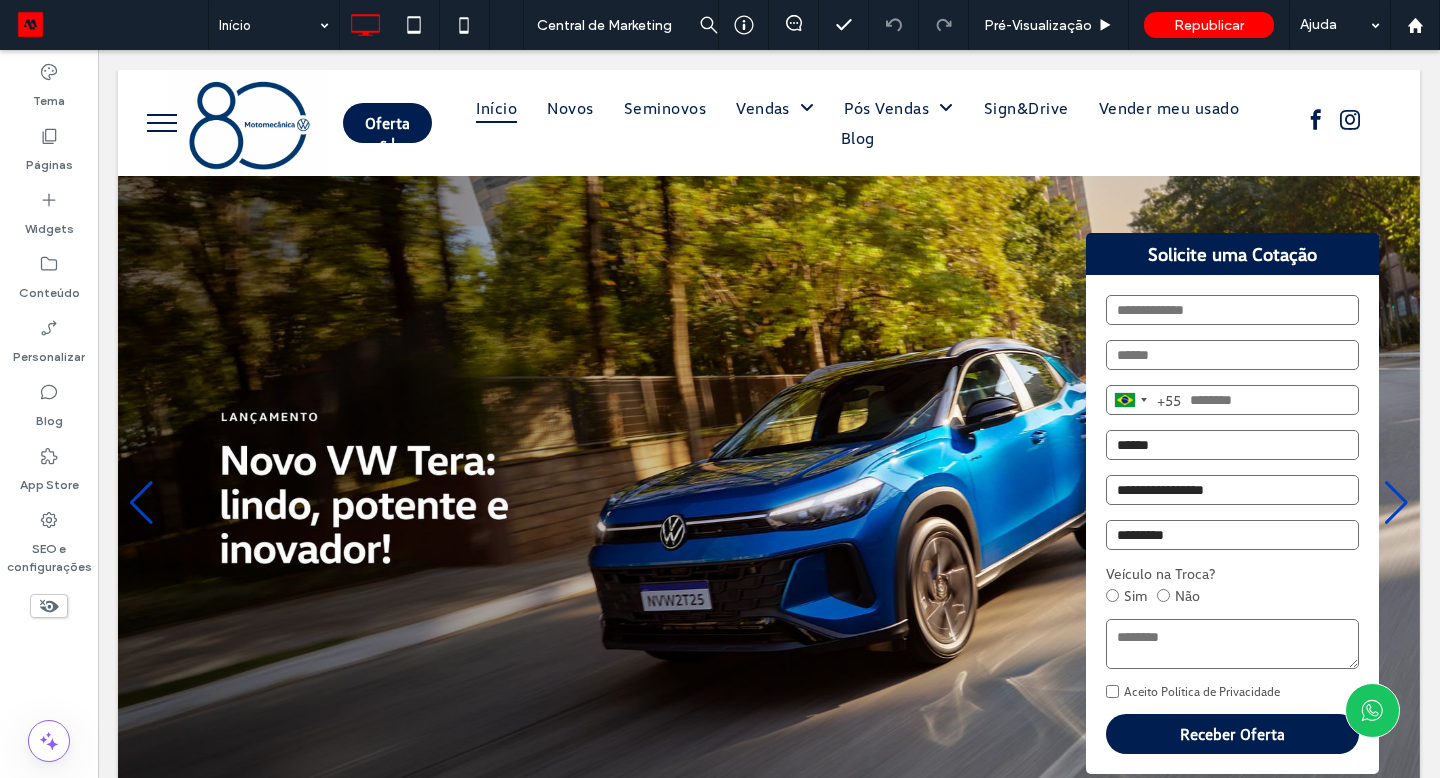 scroll, scrollTop: 0, scrollLeft: 0, axis: both 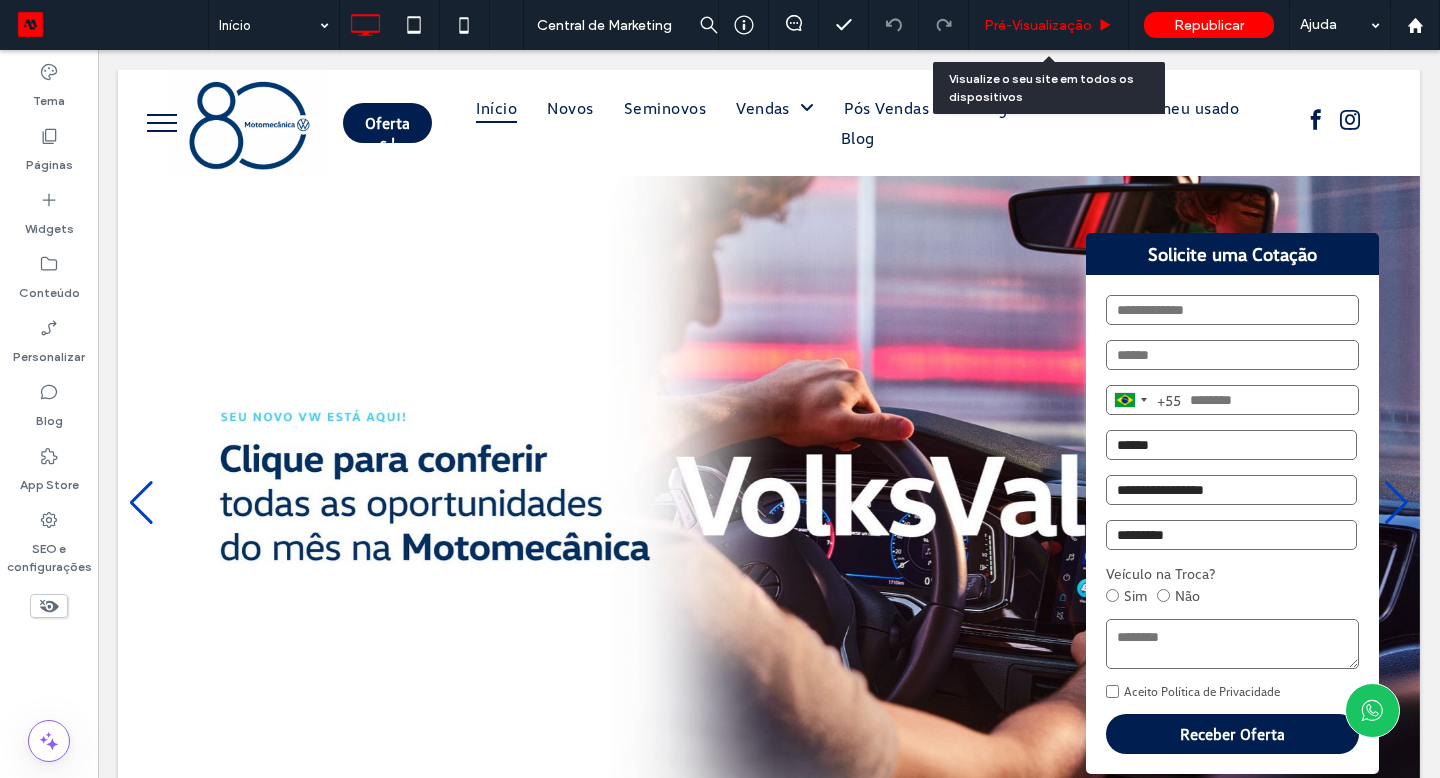 click on "Pré-Visualizaçāo" at bounding box center [1038, 25] 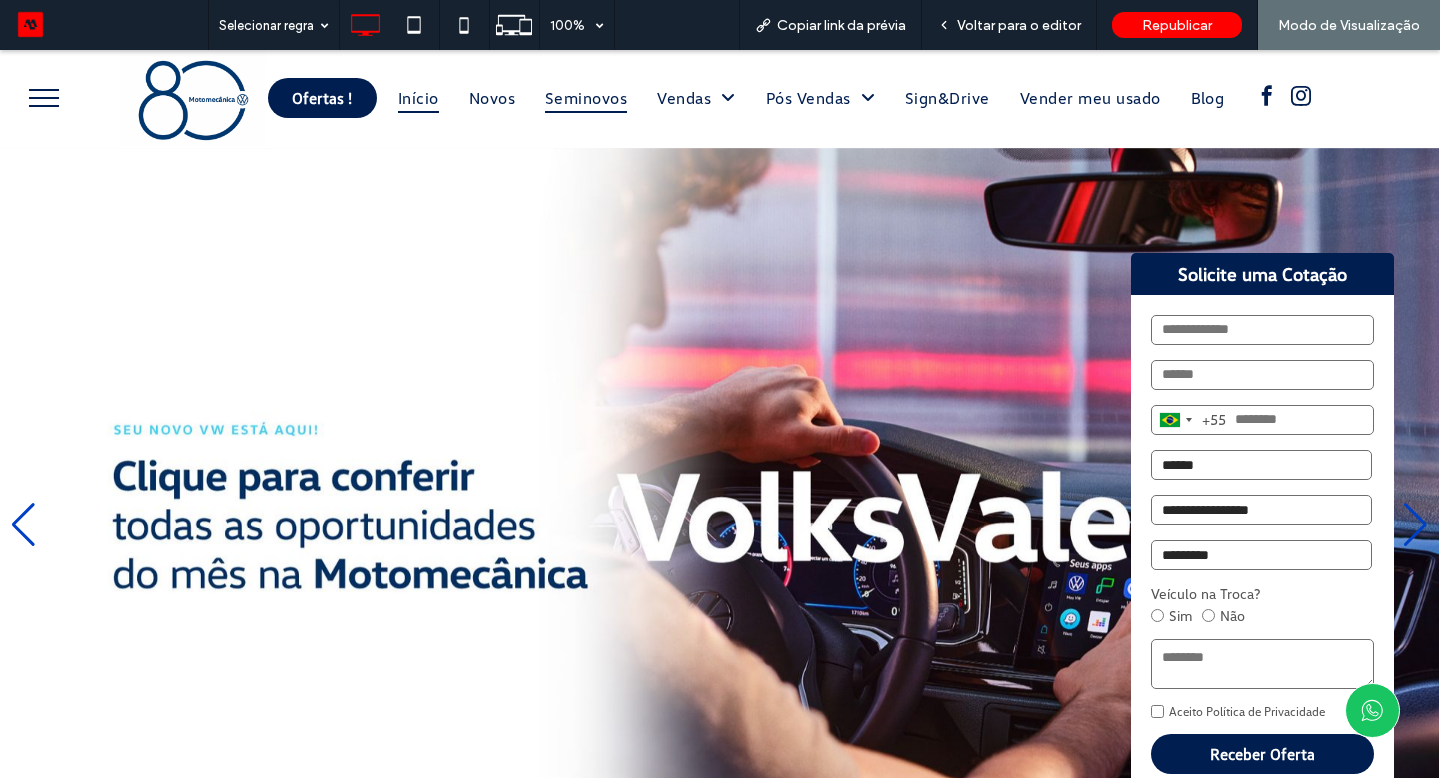 click on "Seminovos" at bounding box center (586, 98) 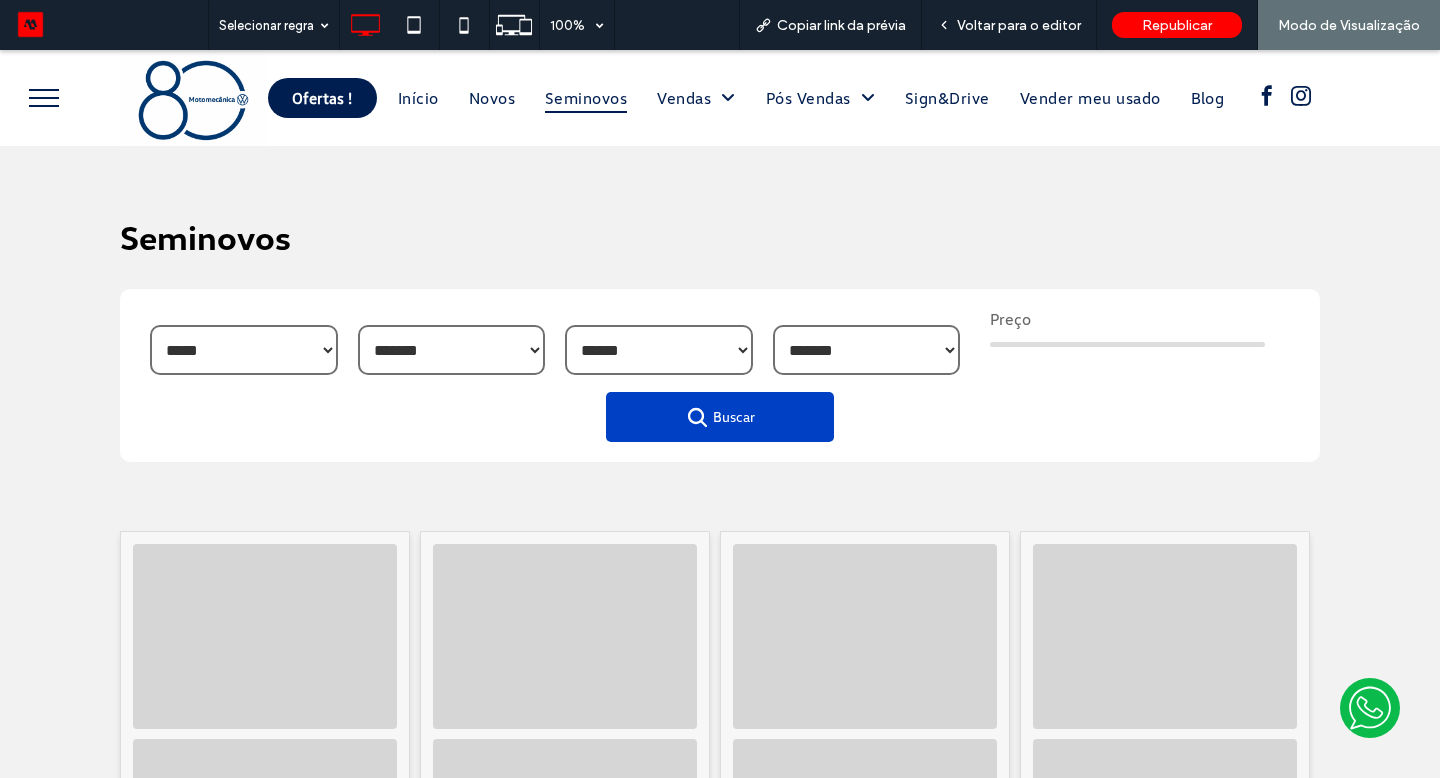 scroll, scrollTop: 0, scrollLeft: 0, axis: both 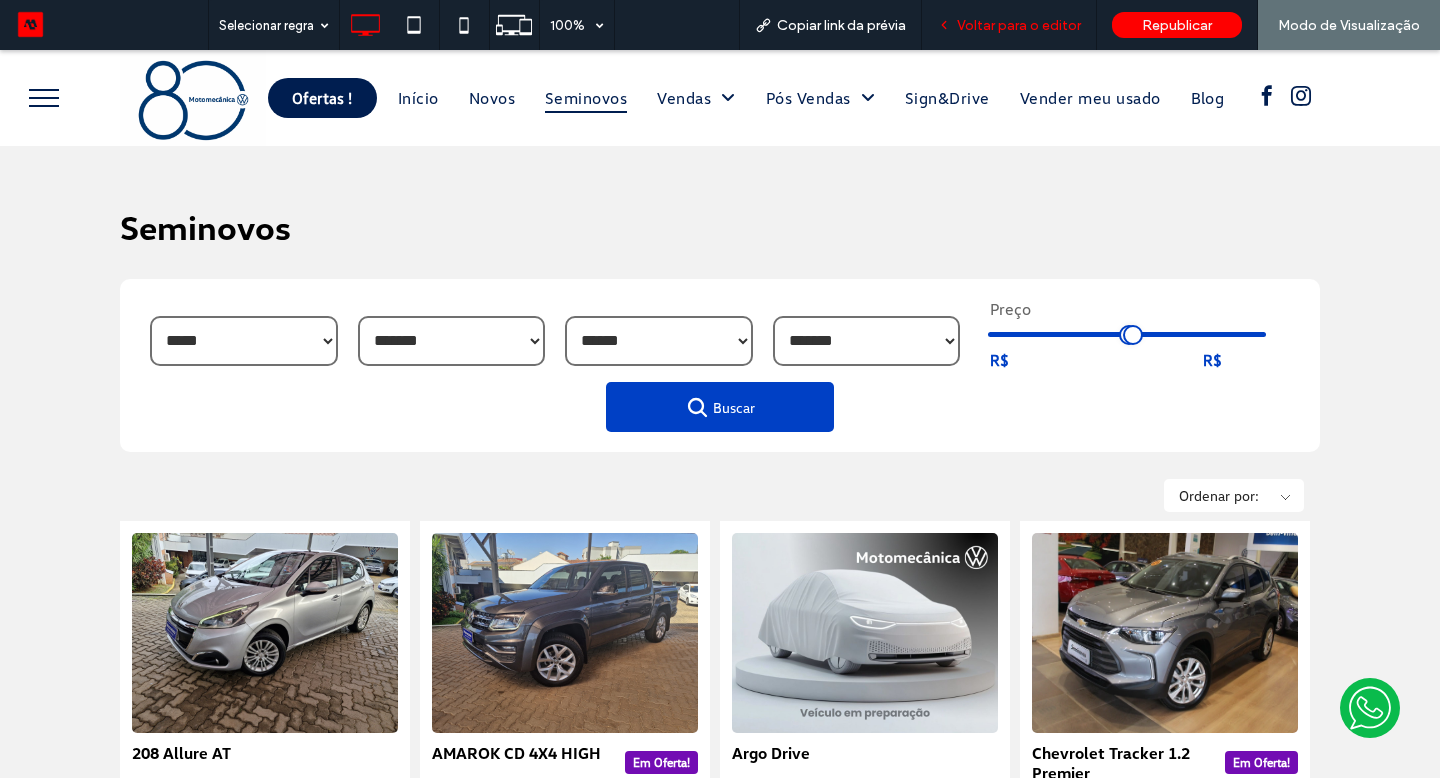 click on "Voltar para o editor" at bounding box center [1019, 25] 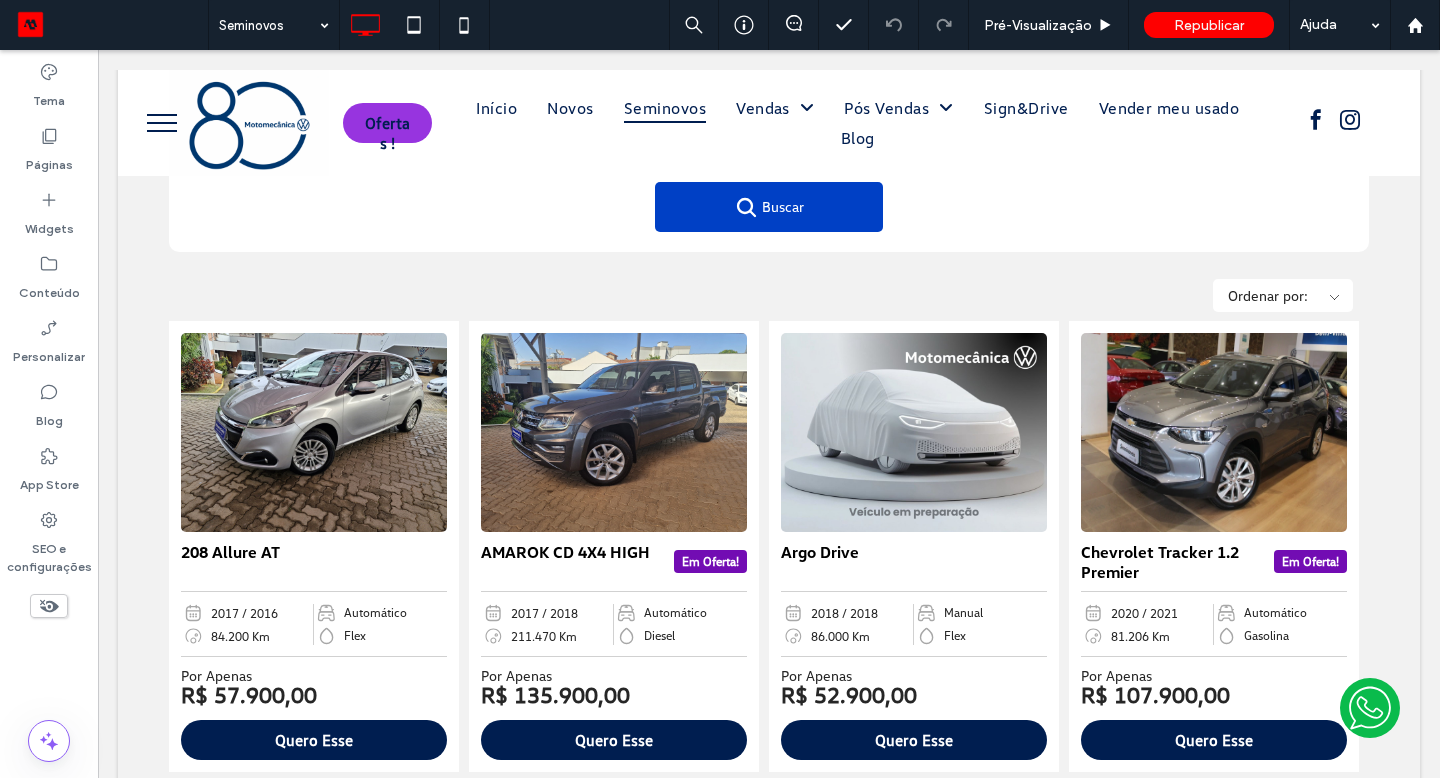 scroll, scrollTop: 253, scrollLeft: 0, axis: vertical 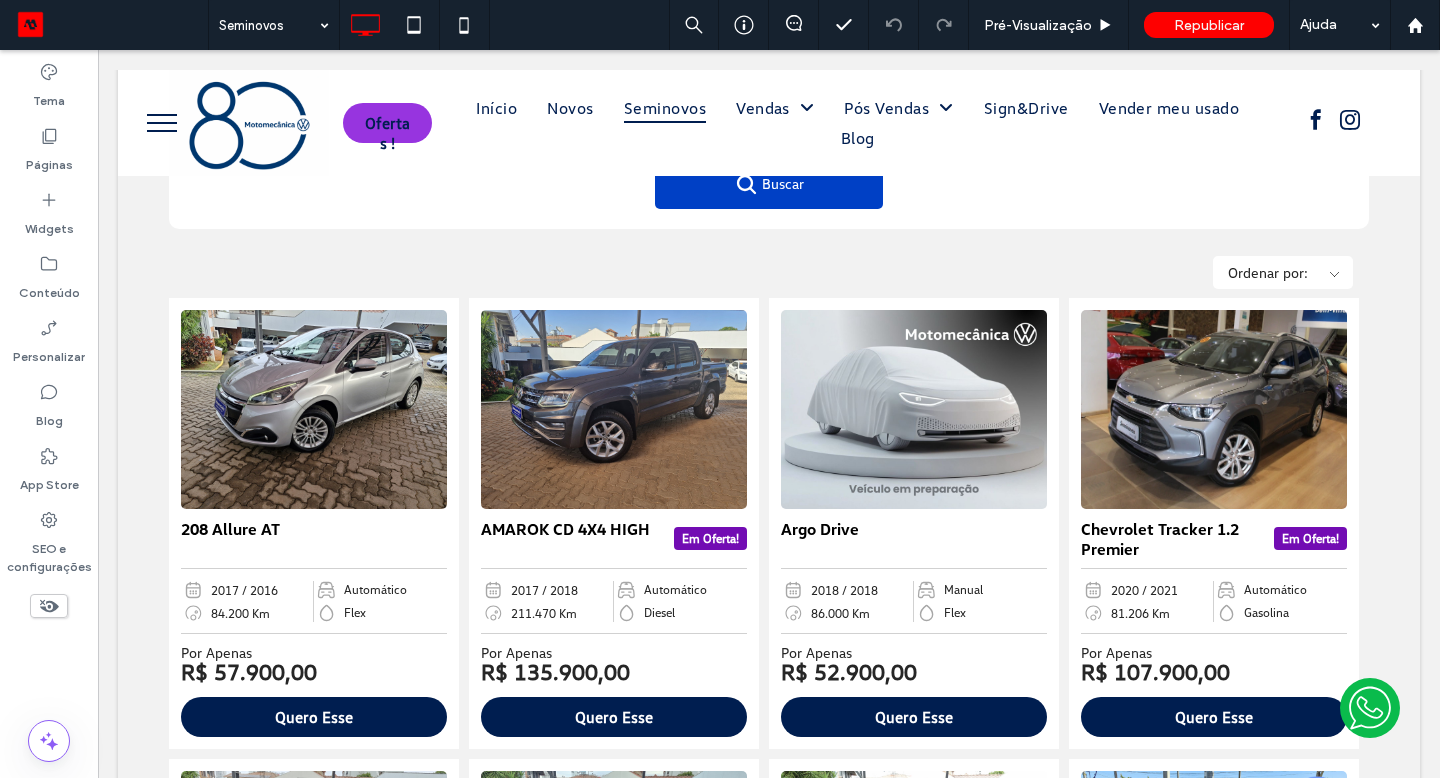 click on "208 Allure AT
2017 / 2016
84.200 Km
Automático
Flex
Por Apenas
R$ 57.900,00
Quero Esse" at bounding box center (769, 1973) 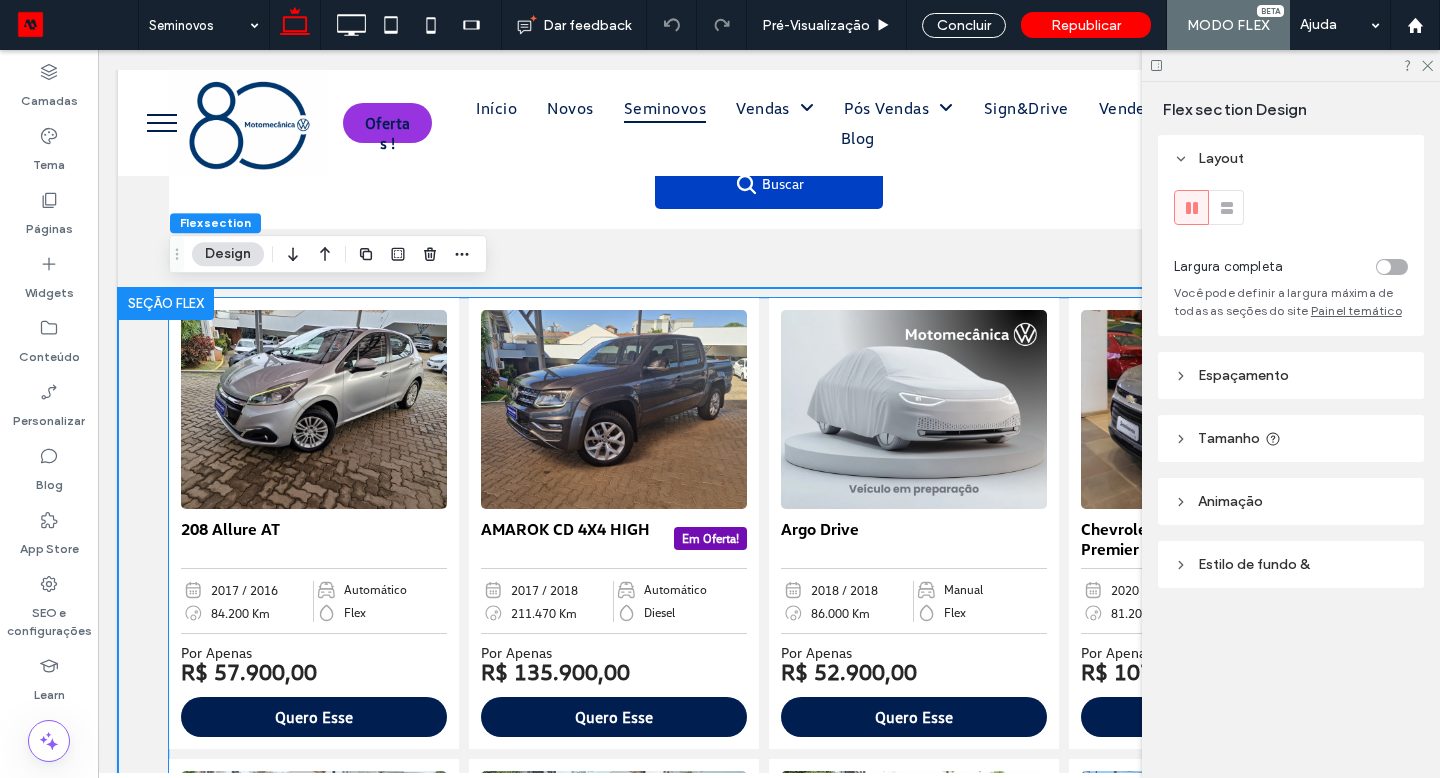 click on "AMAROK CD 4X4 HIGH
Em Oferta!" at bounding box center [614, 538] 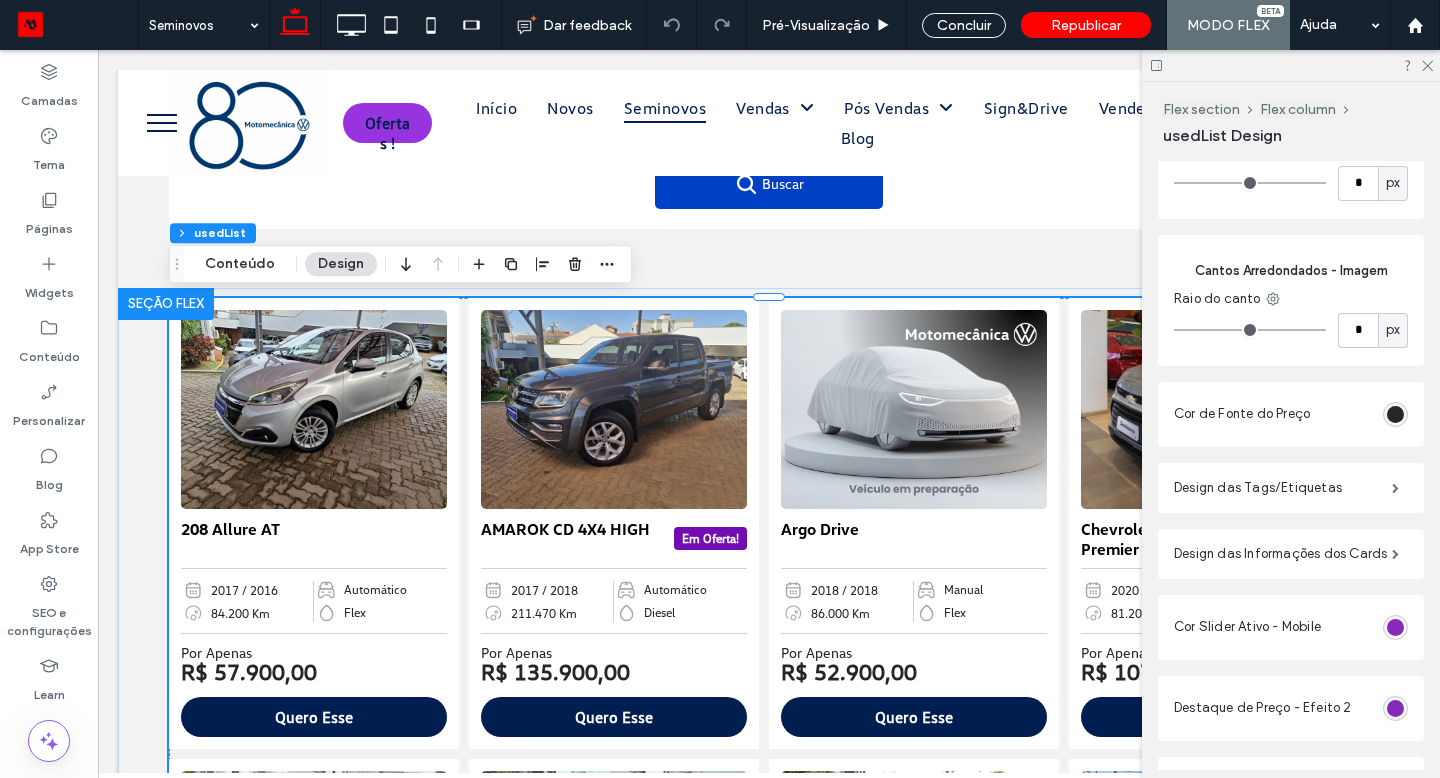 scroll, scrollTop: 757, scrollLeft: 0, axis: vertical 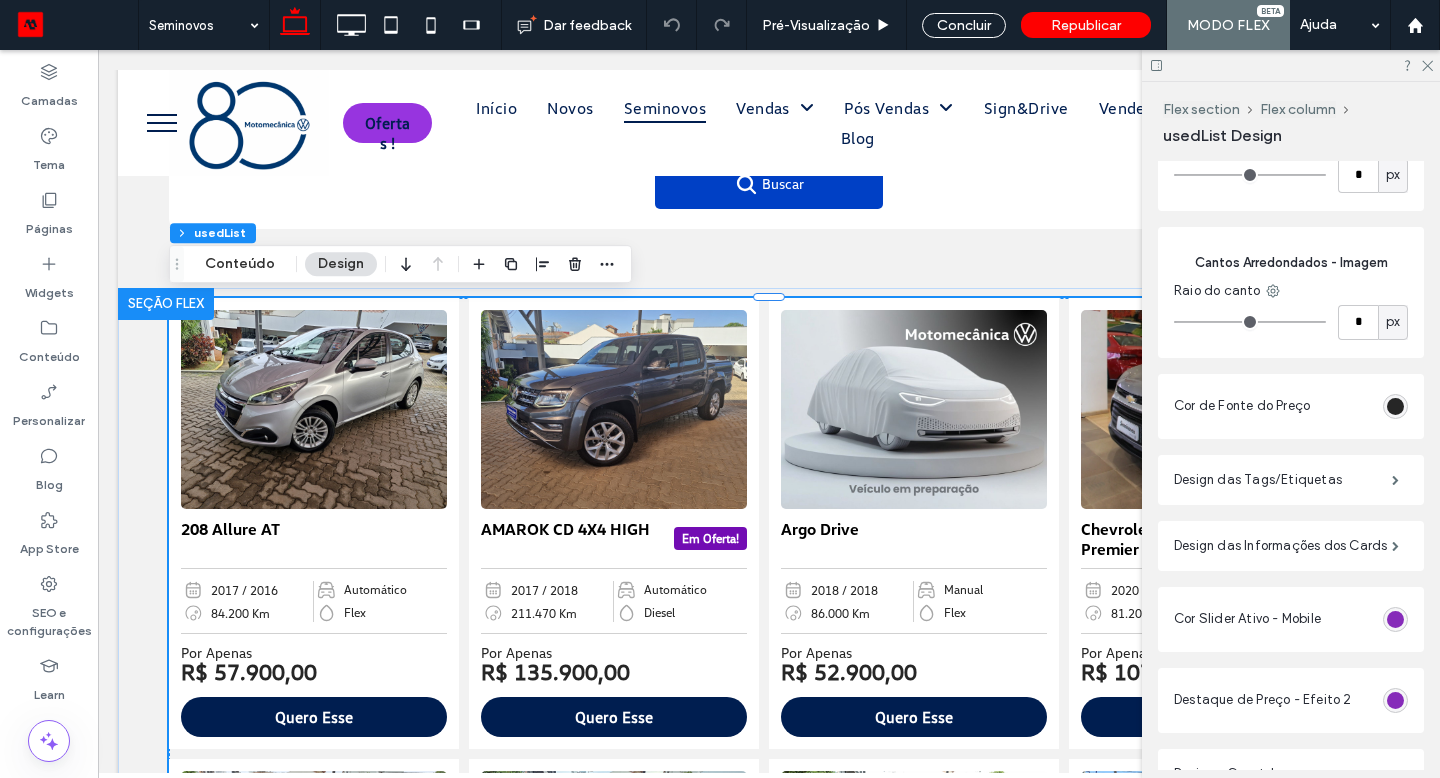 click on "Design das Informações dos Cards" at bounding box center (1283, 546) 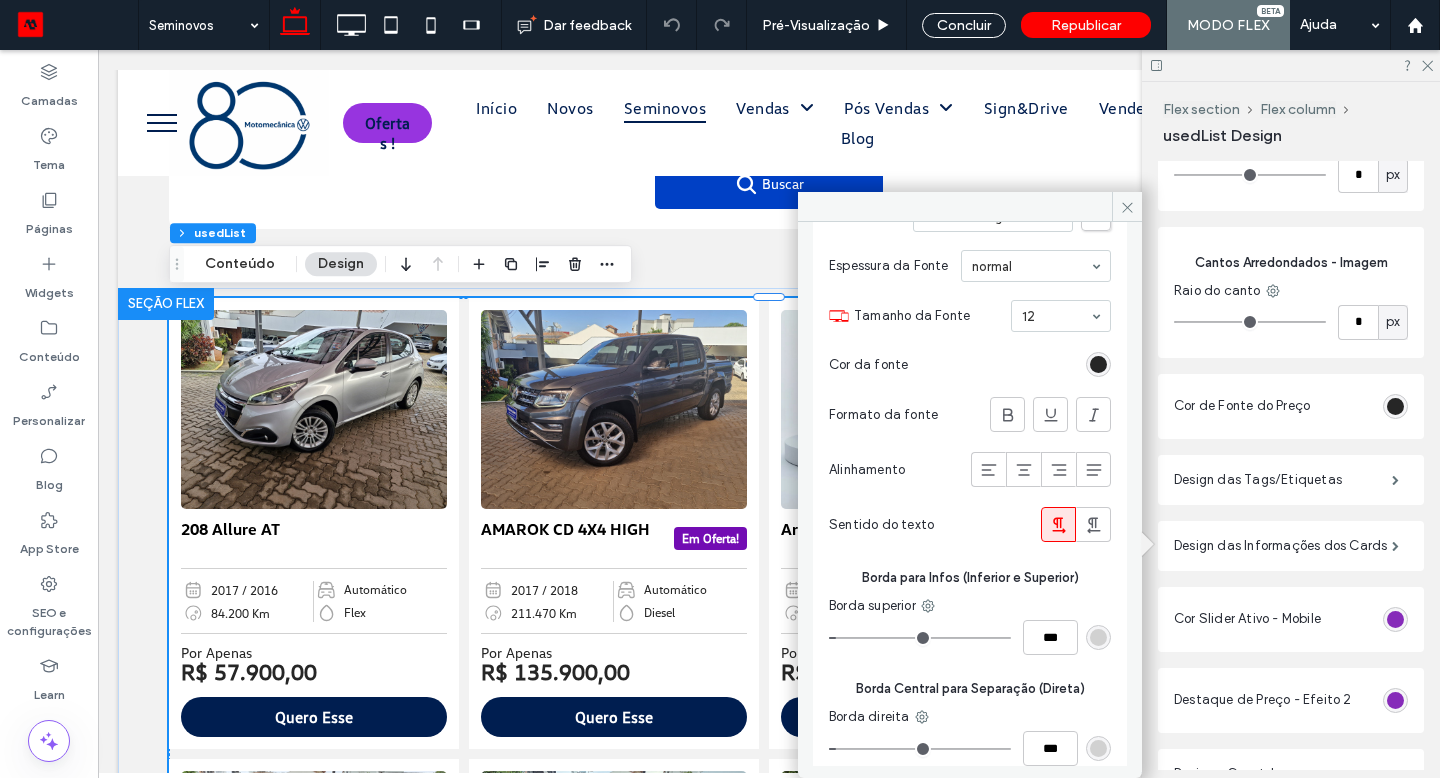 scroll, scrollTop: 164, scrollLeft: 0, axis: vertical 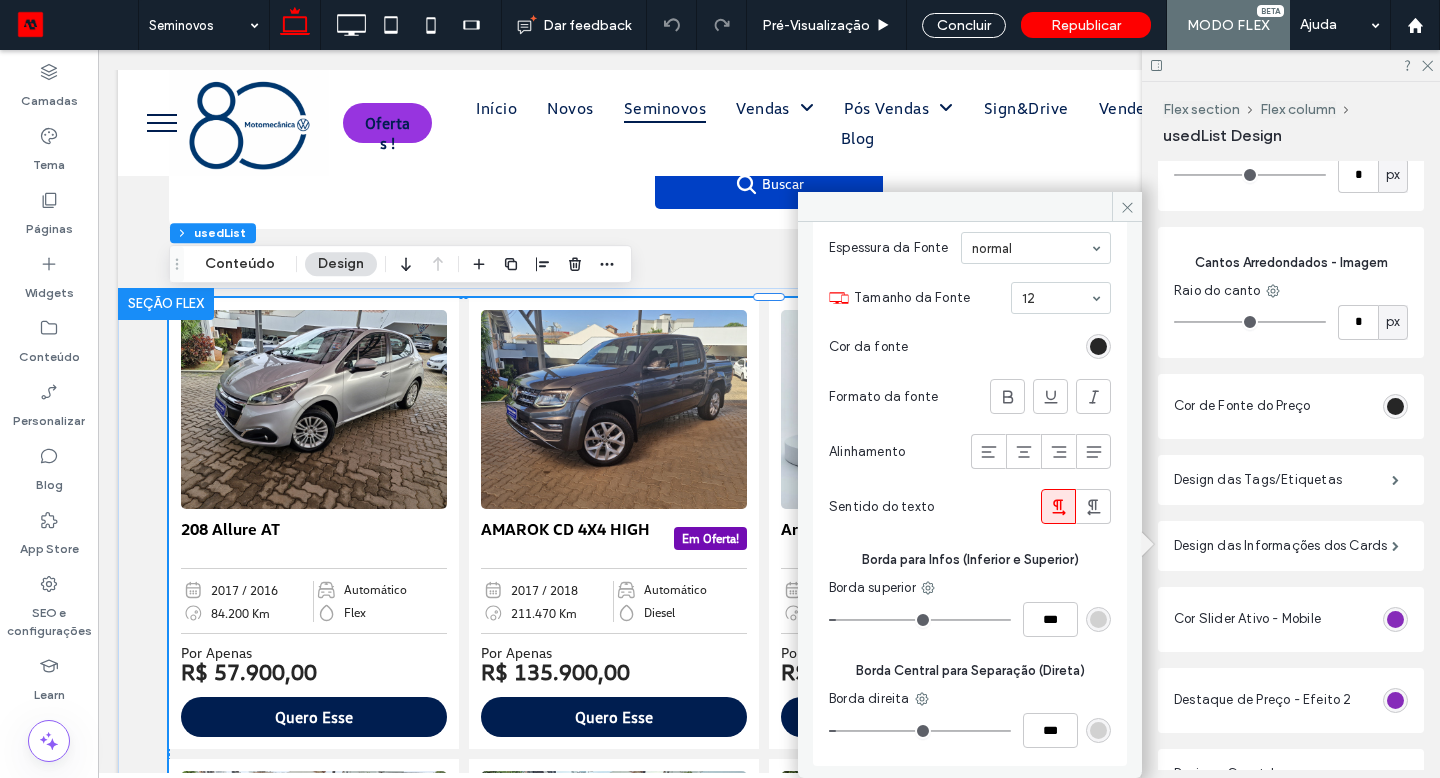click on "Conteúdo" at bounding box center [240, 264] 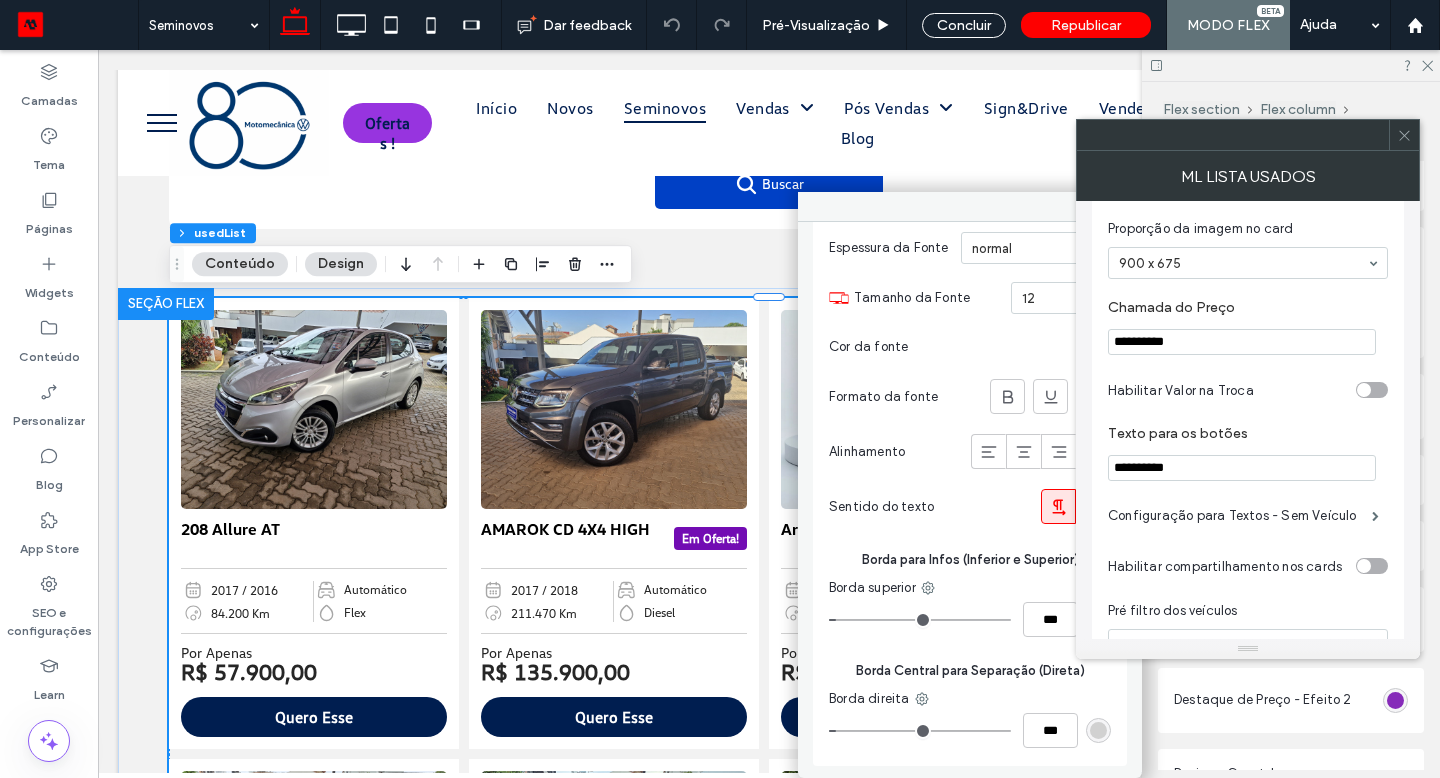 scroll, scrollTop: 476, scrollLeft: 0, axis: vertical 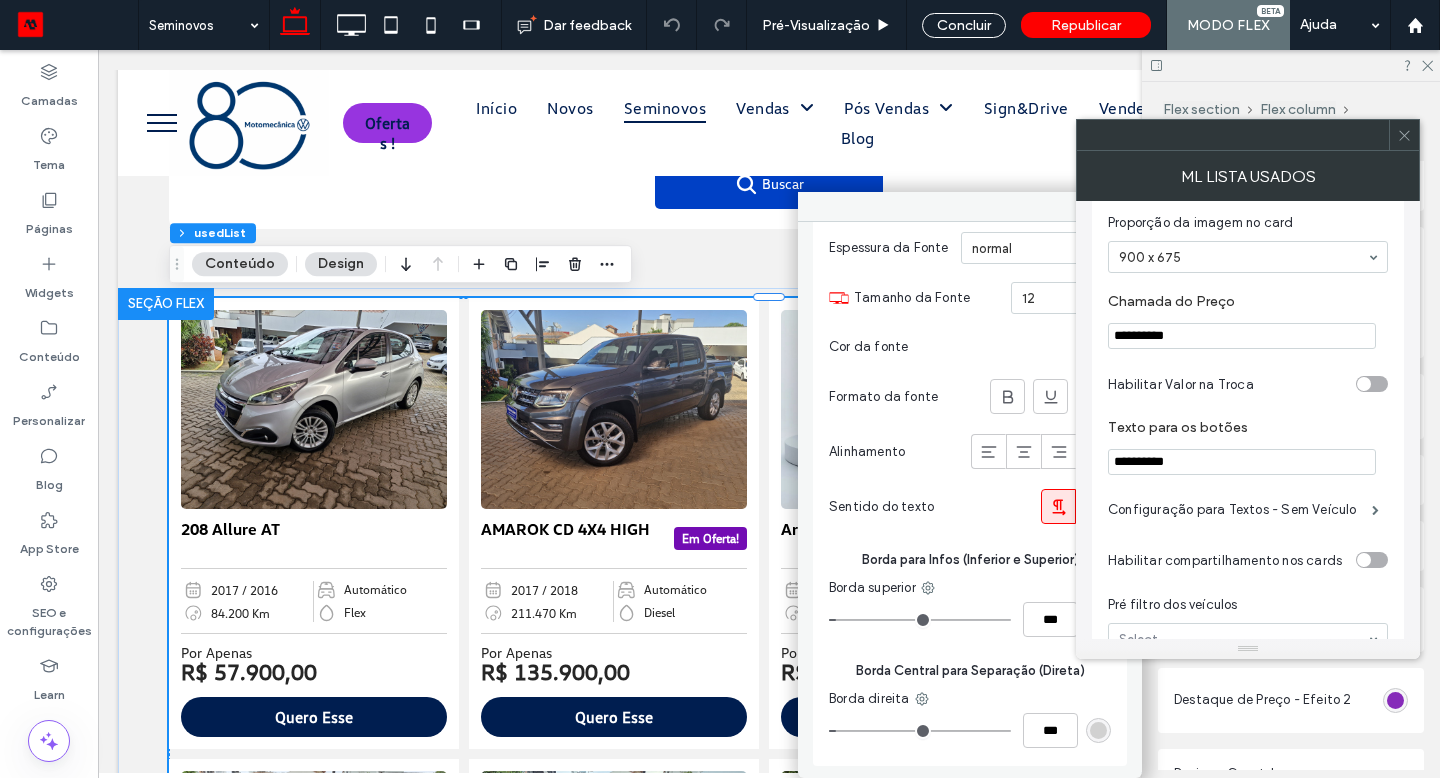 click on "Configuração para Textos - Sem Veículo" at bounding box center [1240, 510] 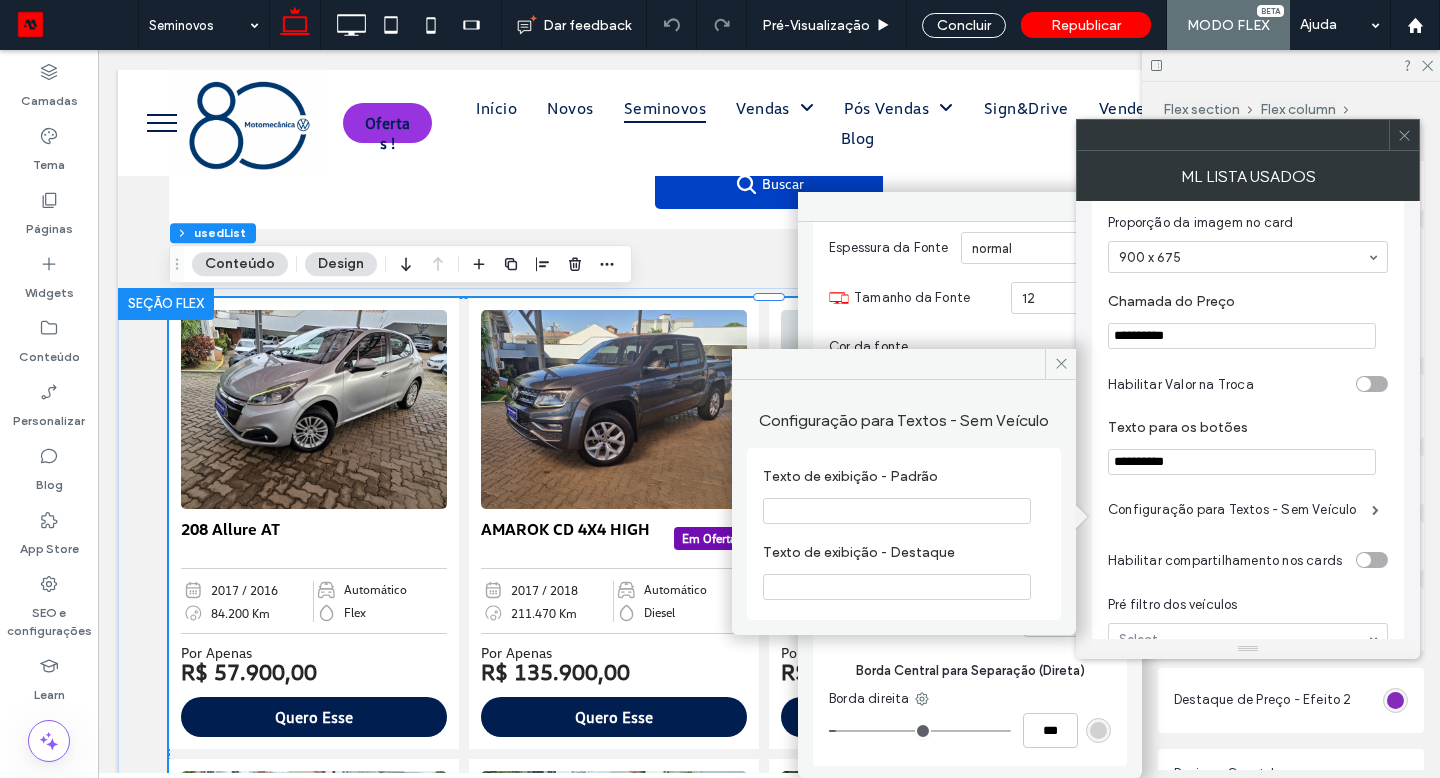 click 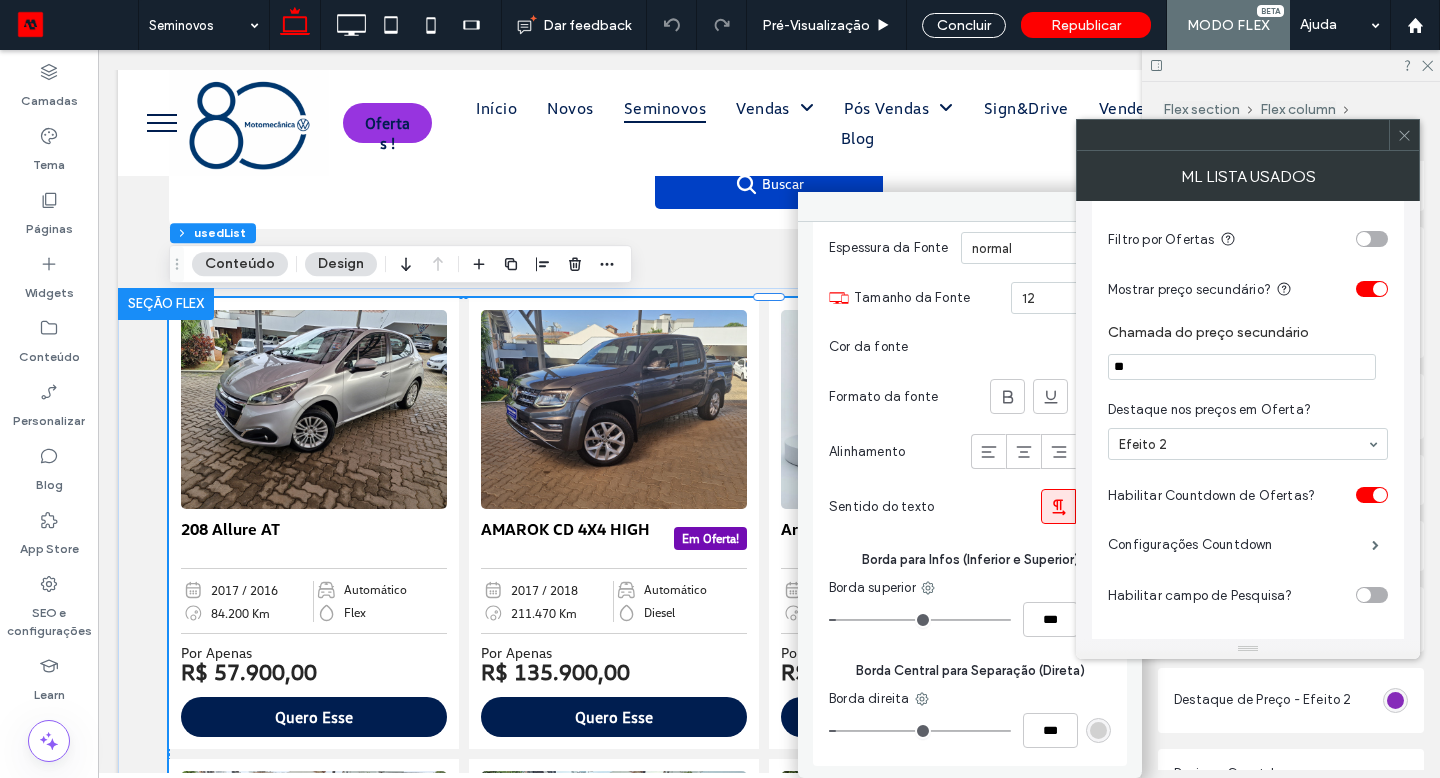 scroll, scrollTop: 1140, scrollLeft: 0, axis: vertical 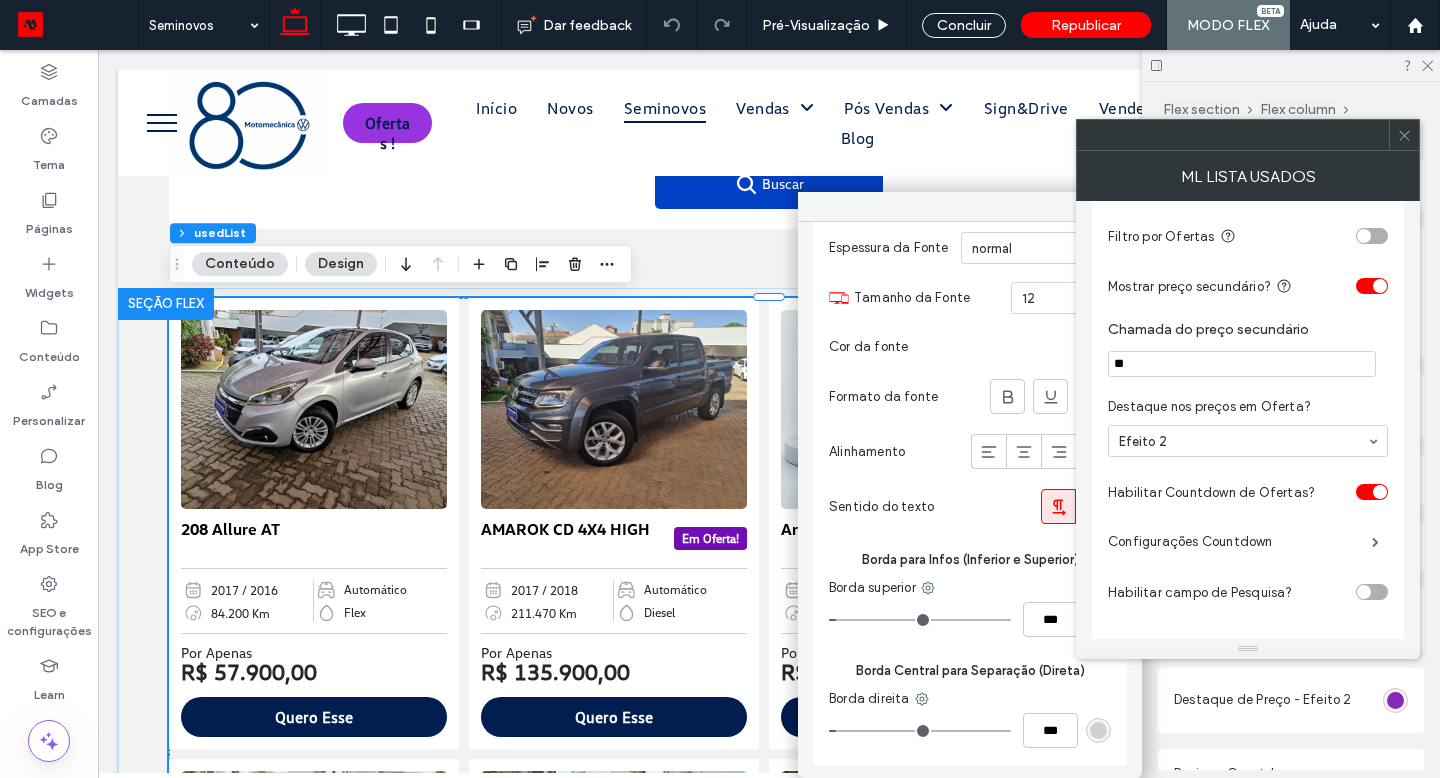 click on "Configurações Countdown" at bounding box center (1240, 542) 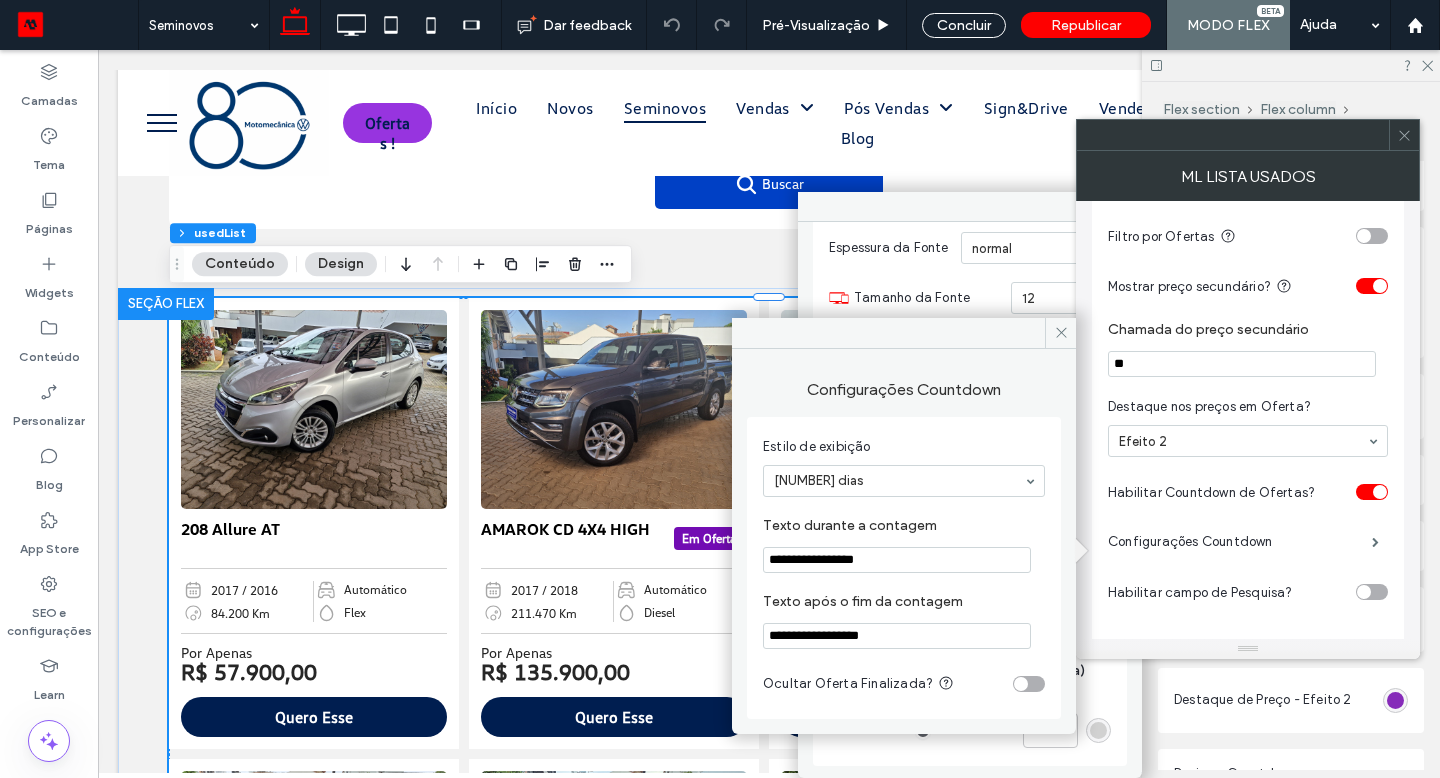 click at bounding box center [1021, 684] 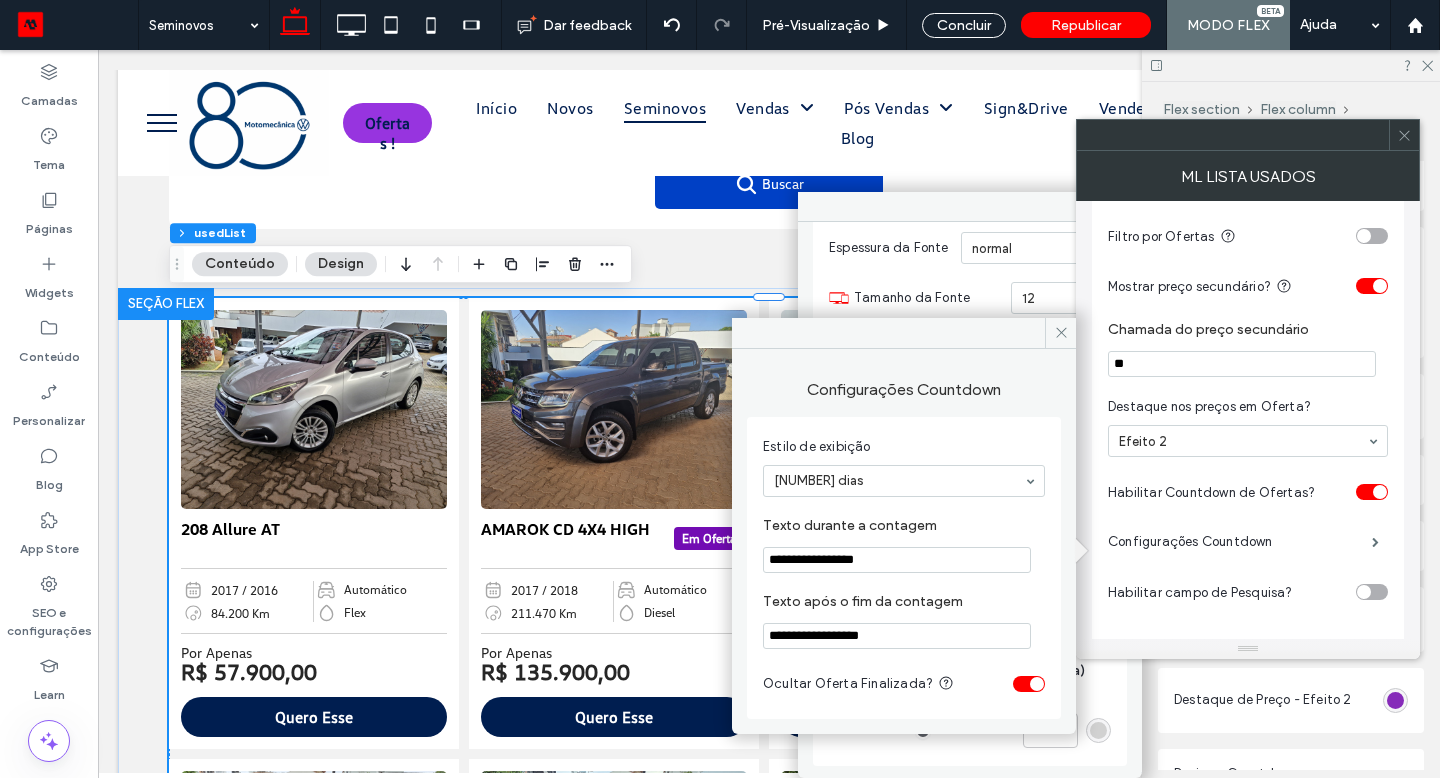 click 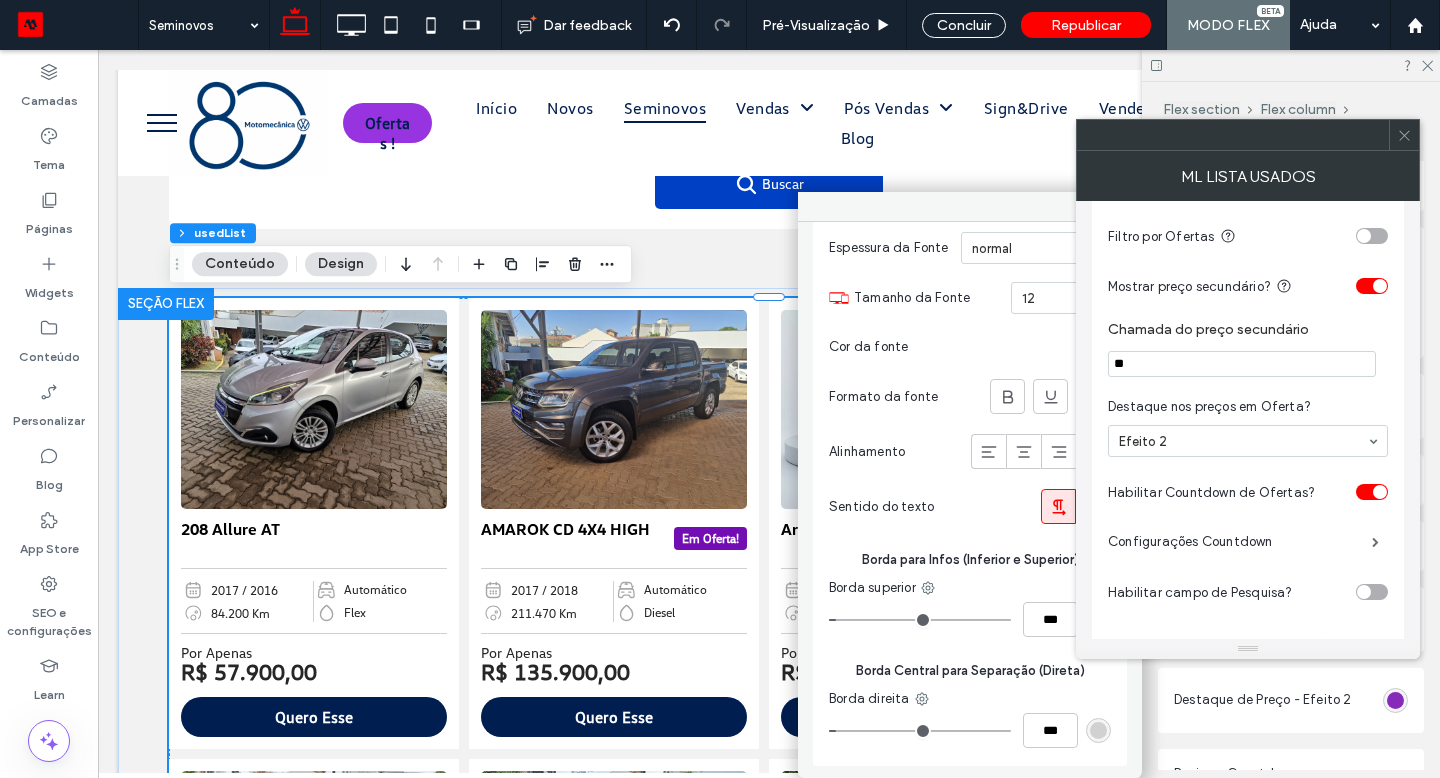 click 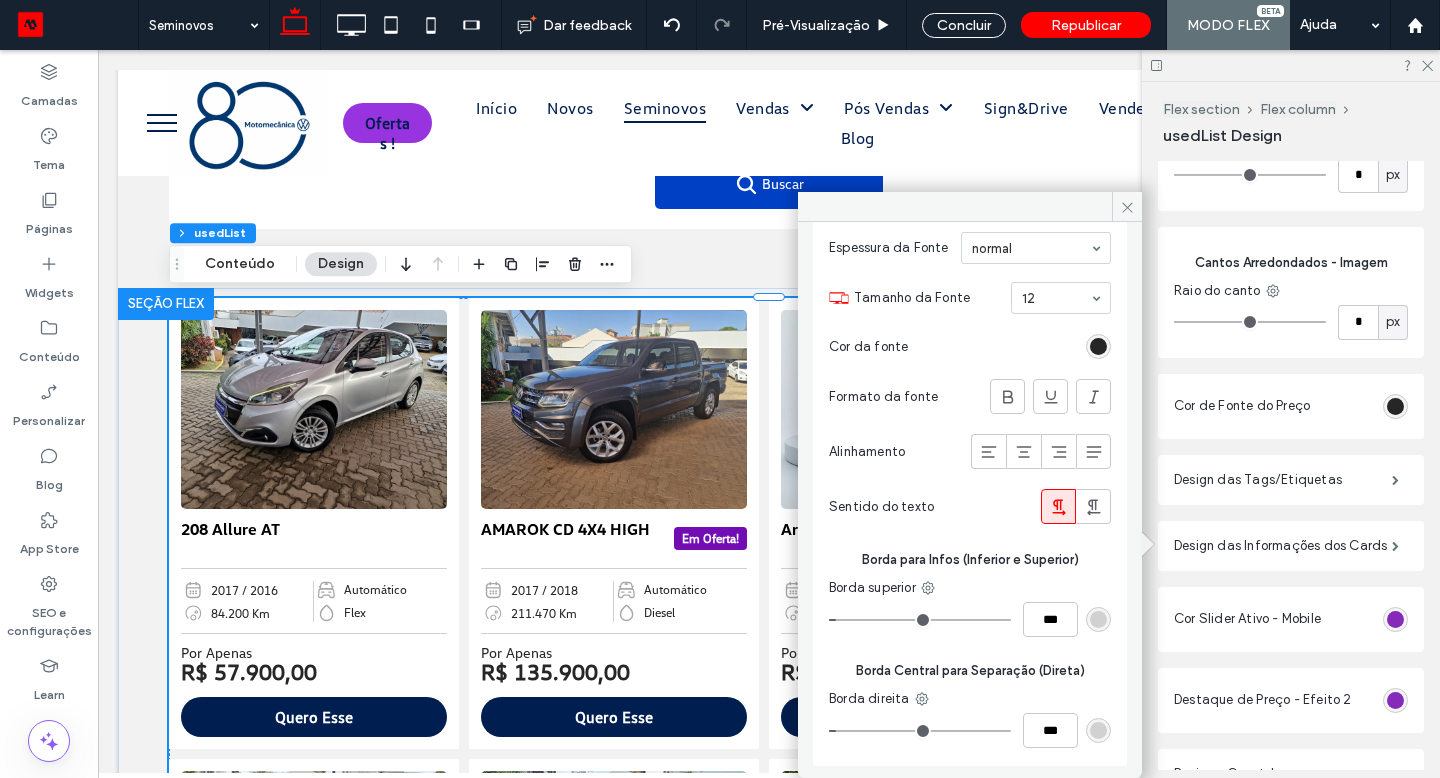 click 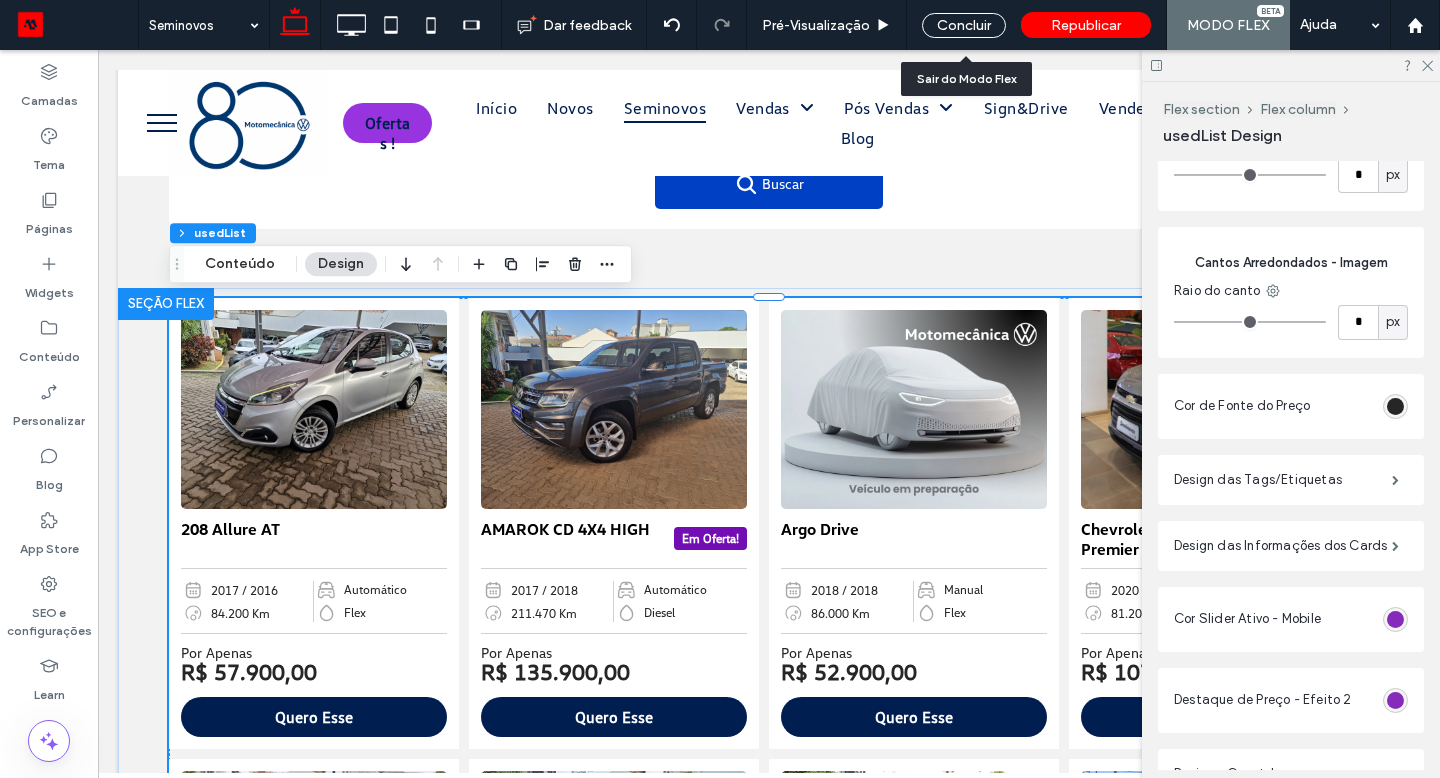 click on "Concluir" at bounding box center (964, 25) 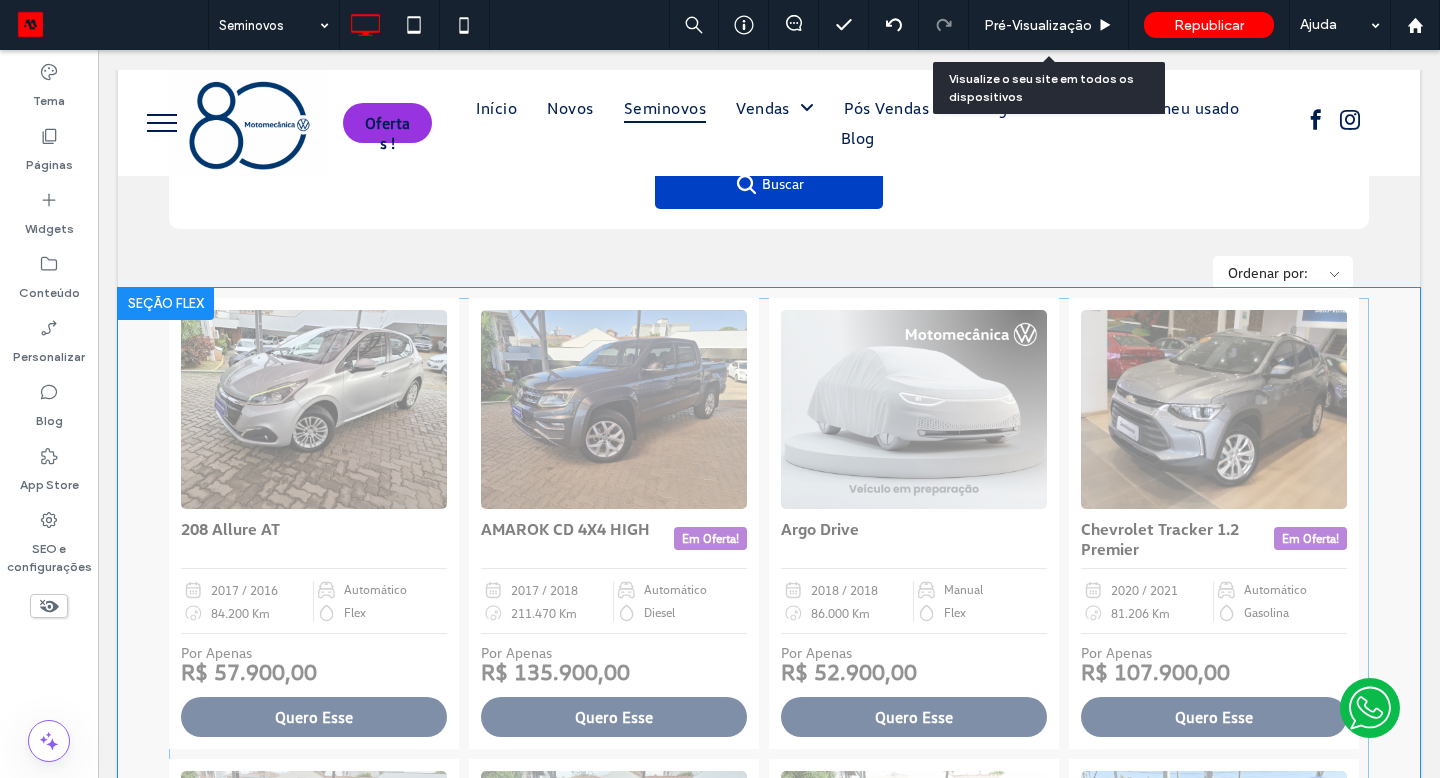 click on "Pré-Visualizaçāo" at bounding box center (1038, 25) 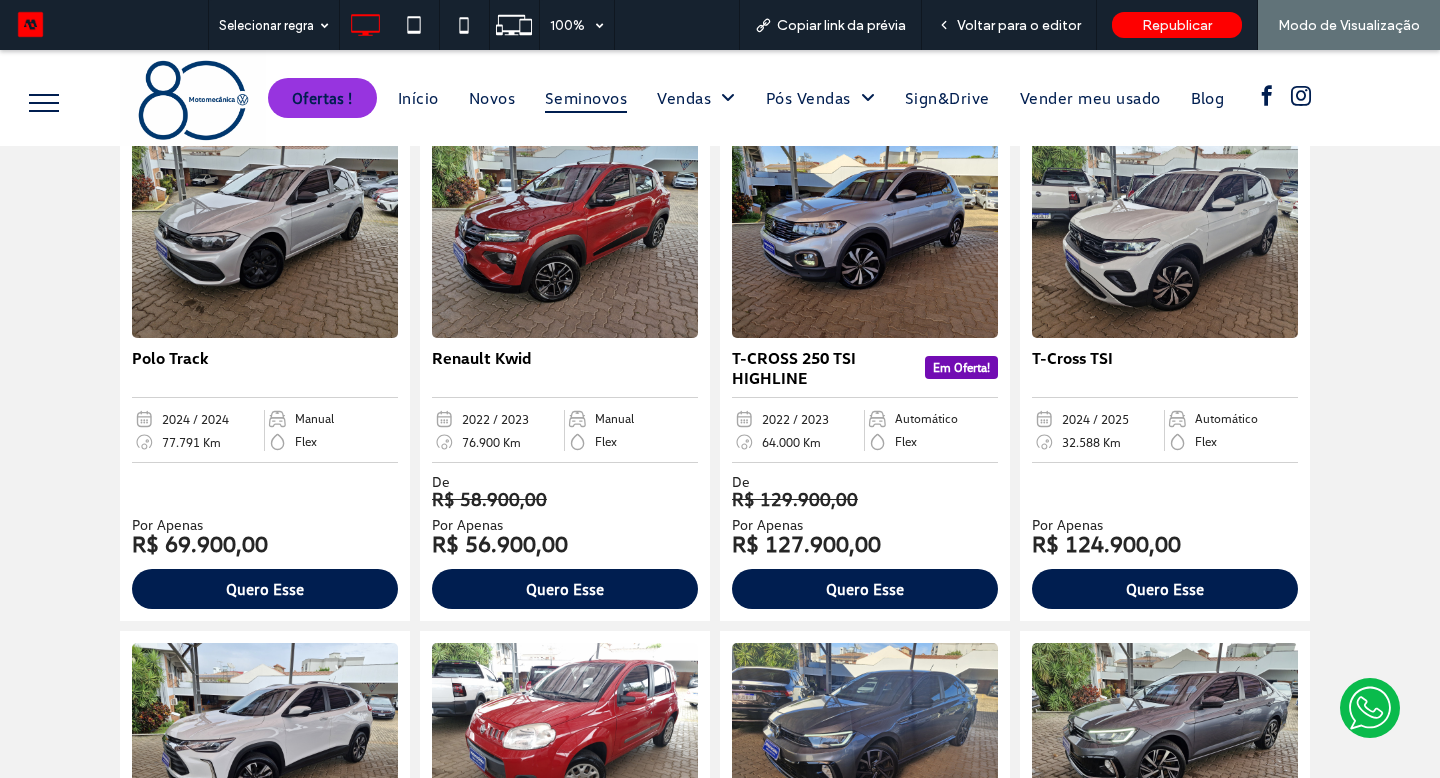 scroll, scrollTop: 2299, scrollLeft: 0, axis: vertical 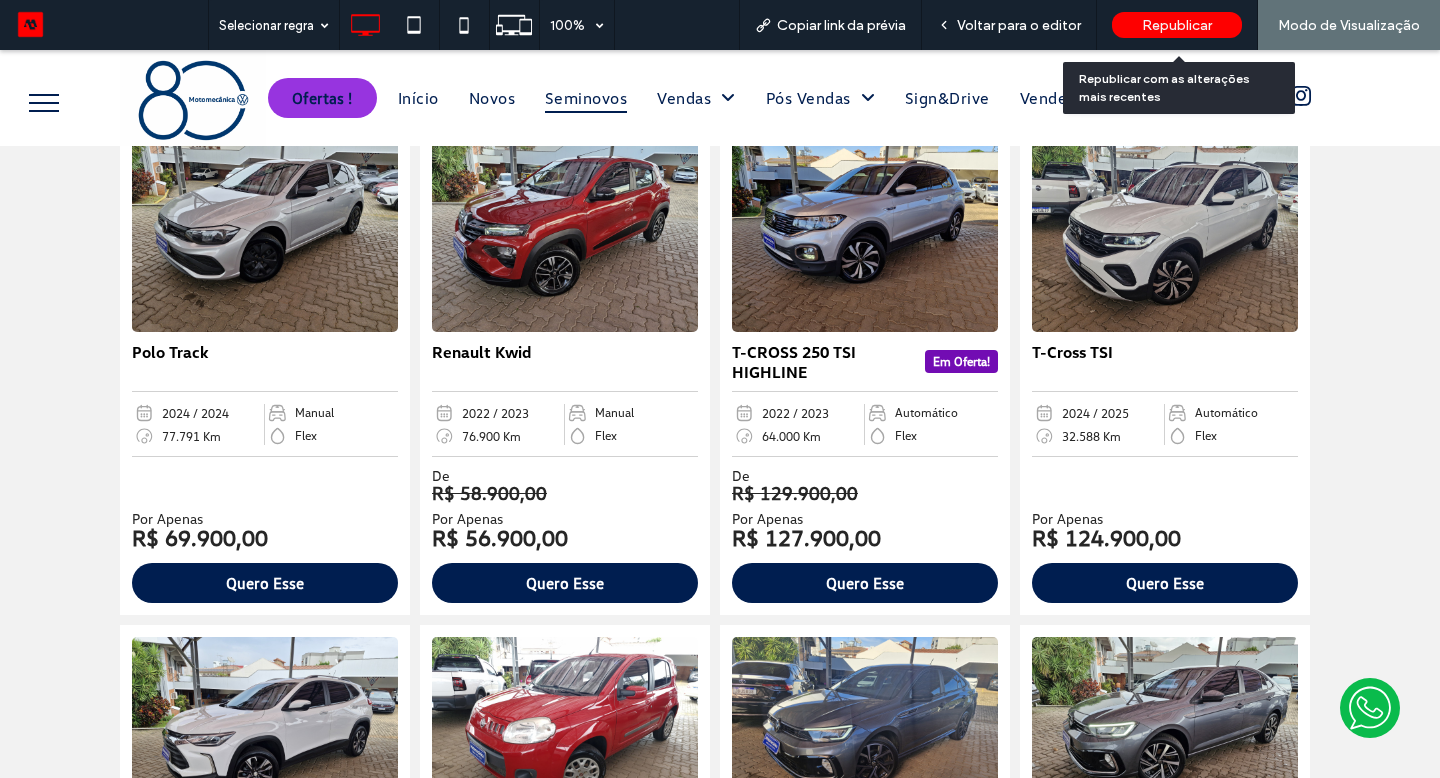 click on "Republicar" at bounding box center (1177, 25) 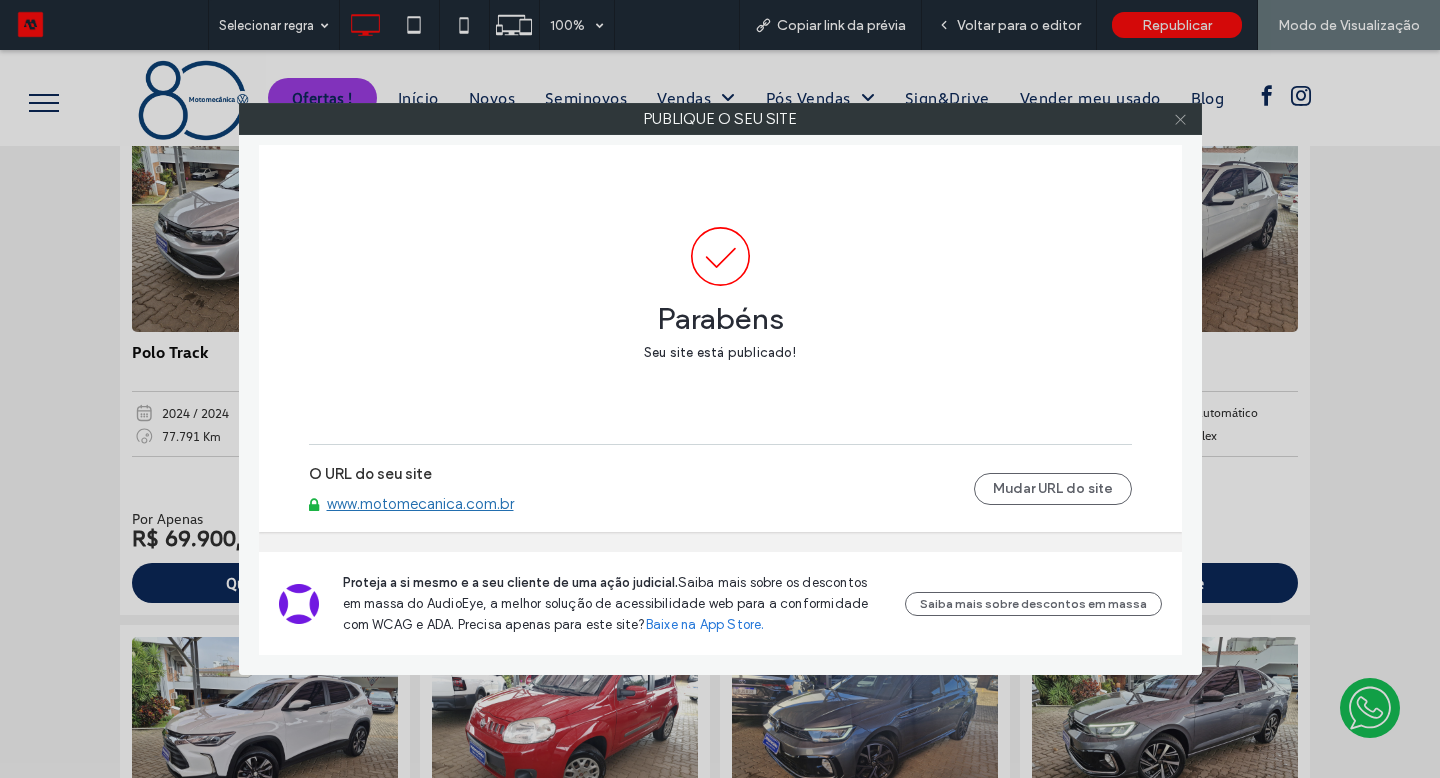 click 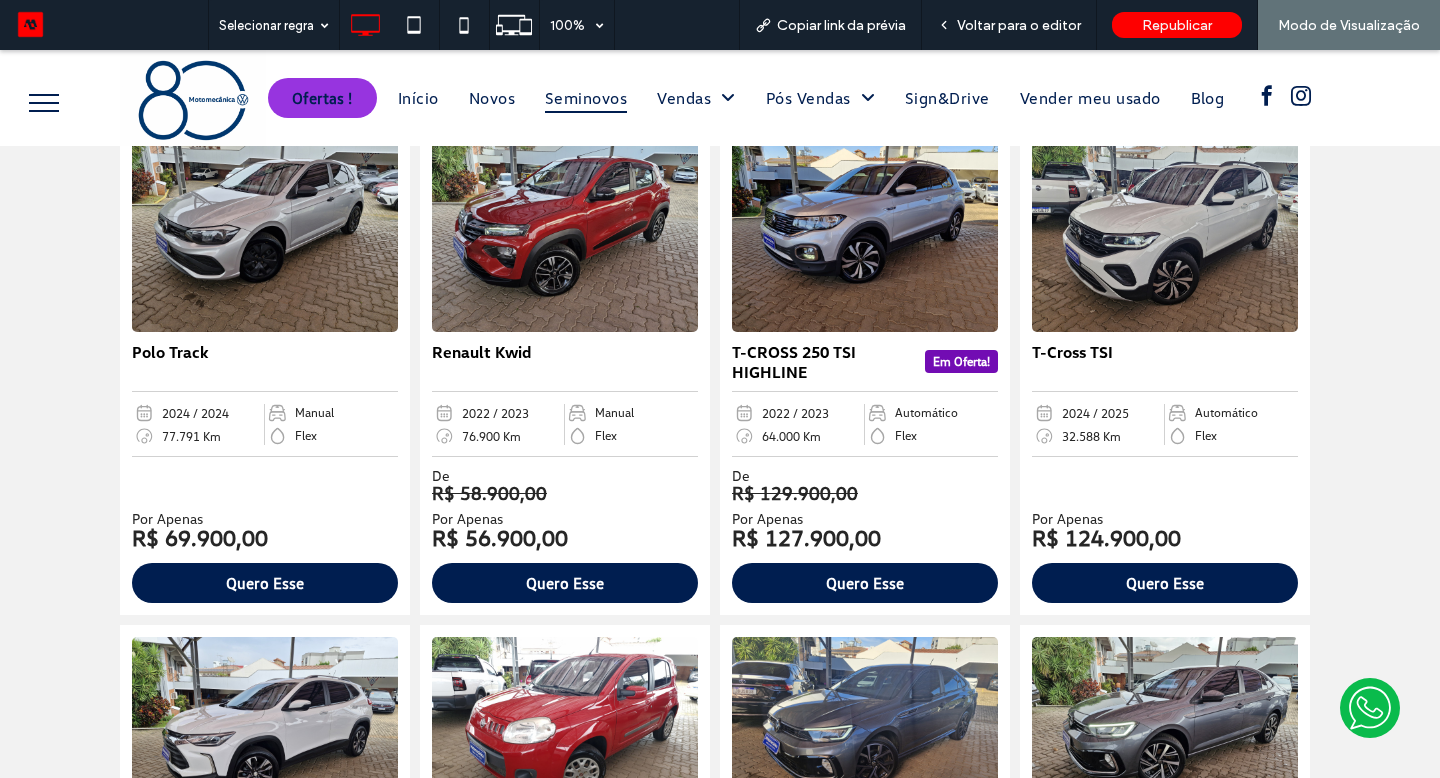click on "Ofertas !
Início
Novos
Seminovos
Vendas
Consórcio
Vendas Diretas
Financiamentos
Locadora
Best Drive
Pós Vendas
Serviços
Peças
Acessórios
Seguros
Agendamento Oficina
Sign&Drive
Vender meu usado
Blog" at bounding box center [757, 98] 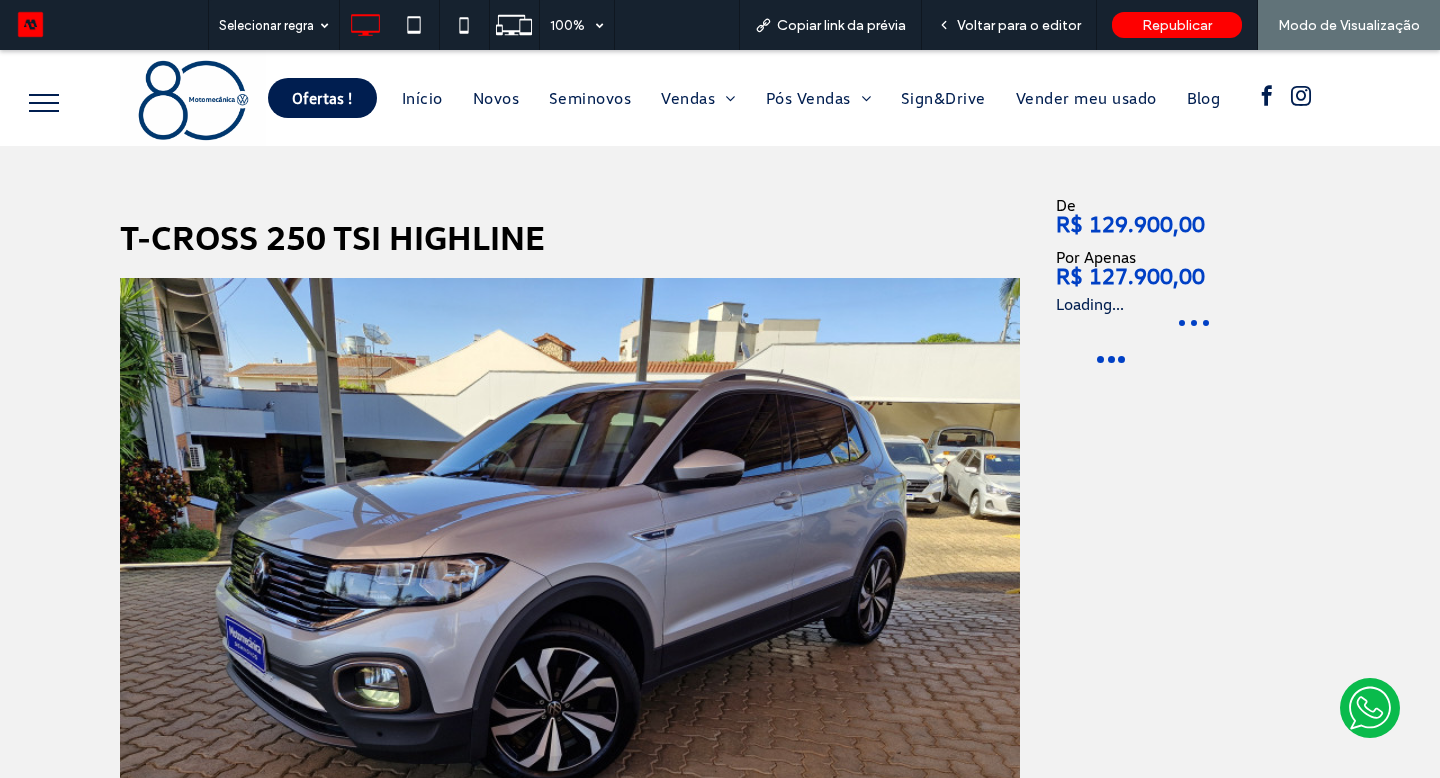 scroll, scrollTop: 0, scrollLeft: 0, axis: both 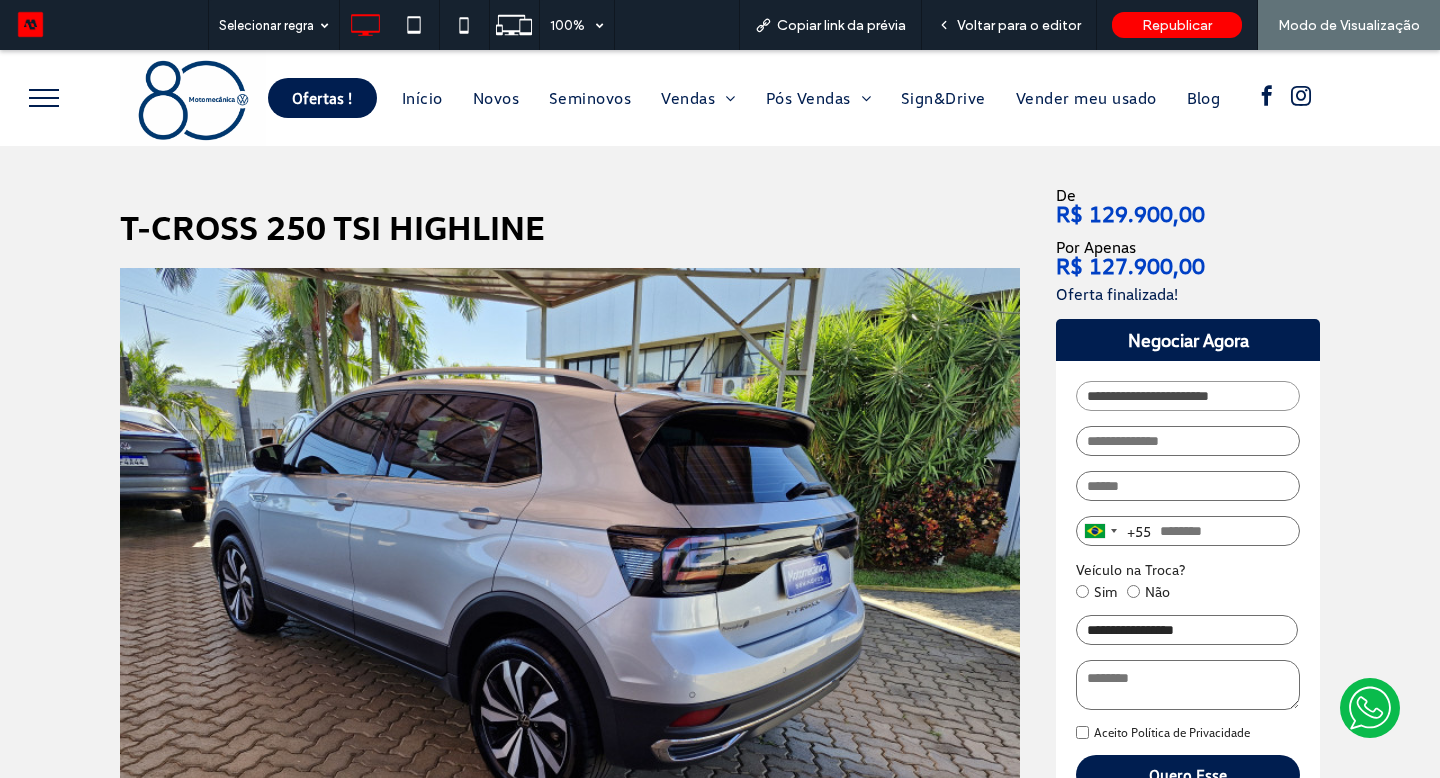 click on "Voltar para o editor" at bounding box center [1019, 25] 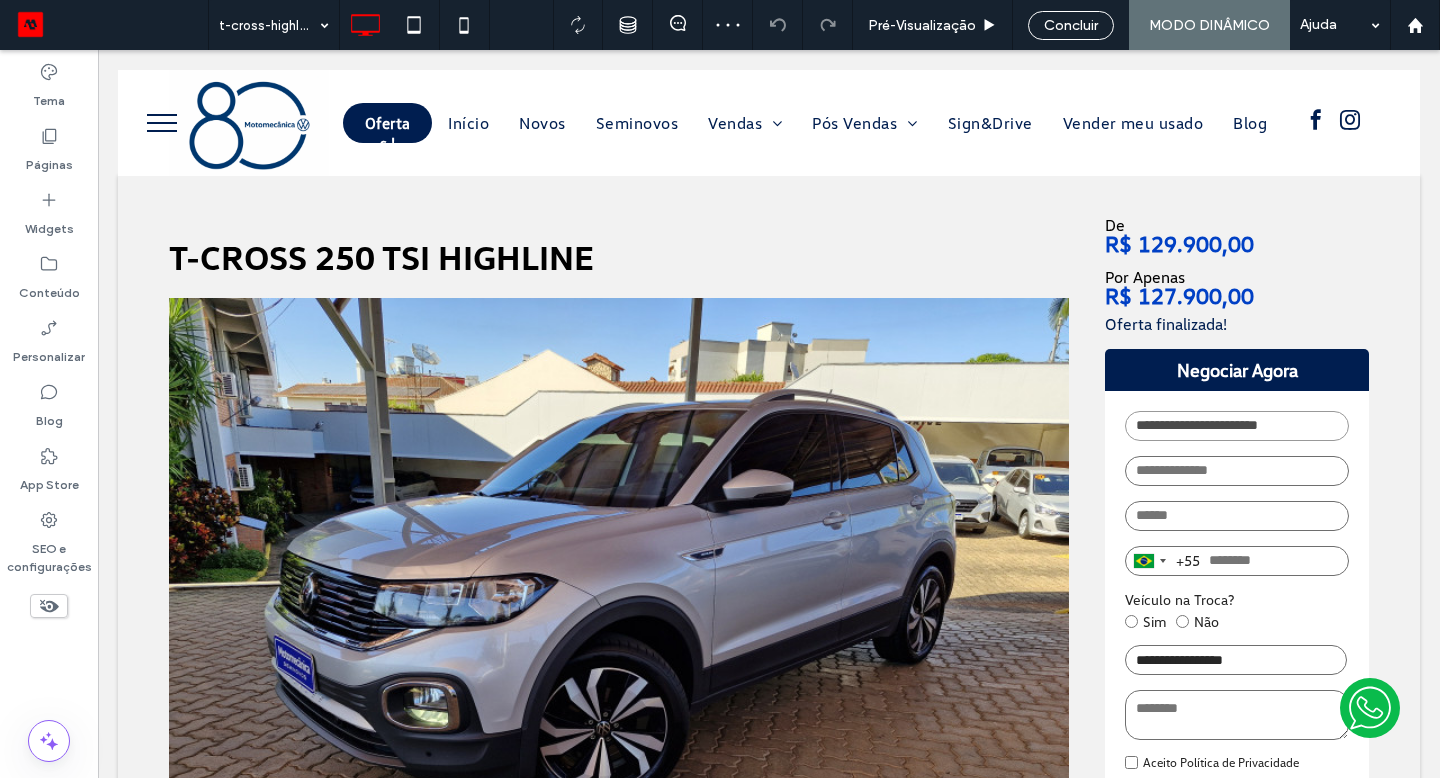 click on "**********" at bounding box center (769, 640) 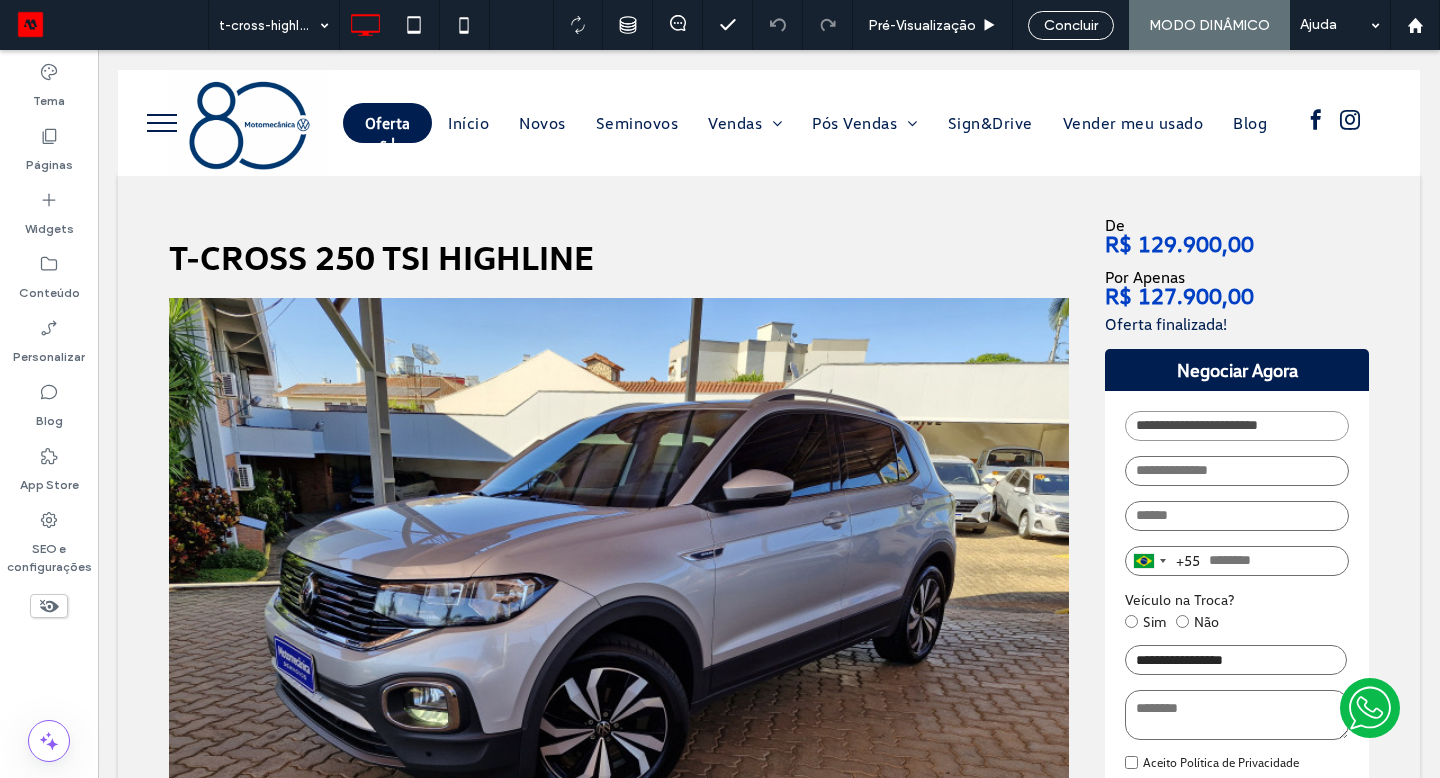 click on "Clique para editar no Modo Flex" at bounding box center (769, 640) 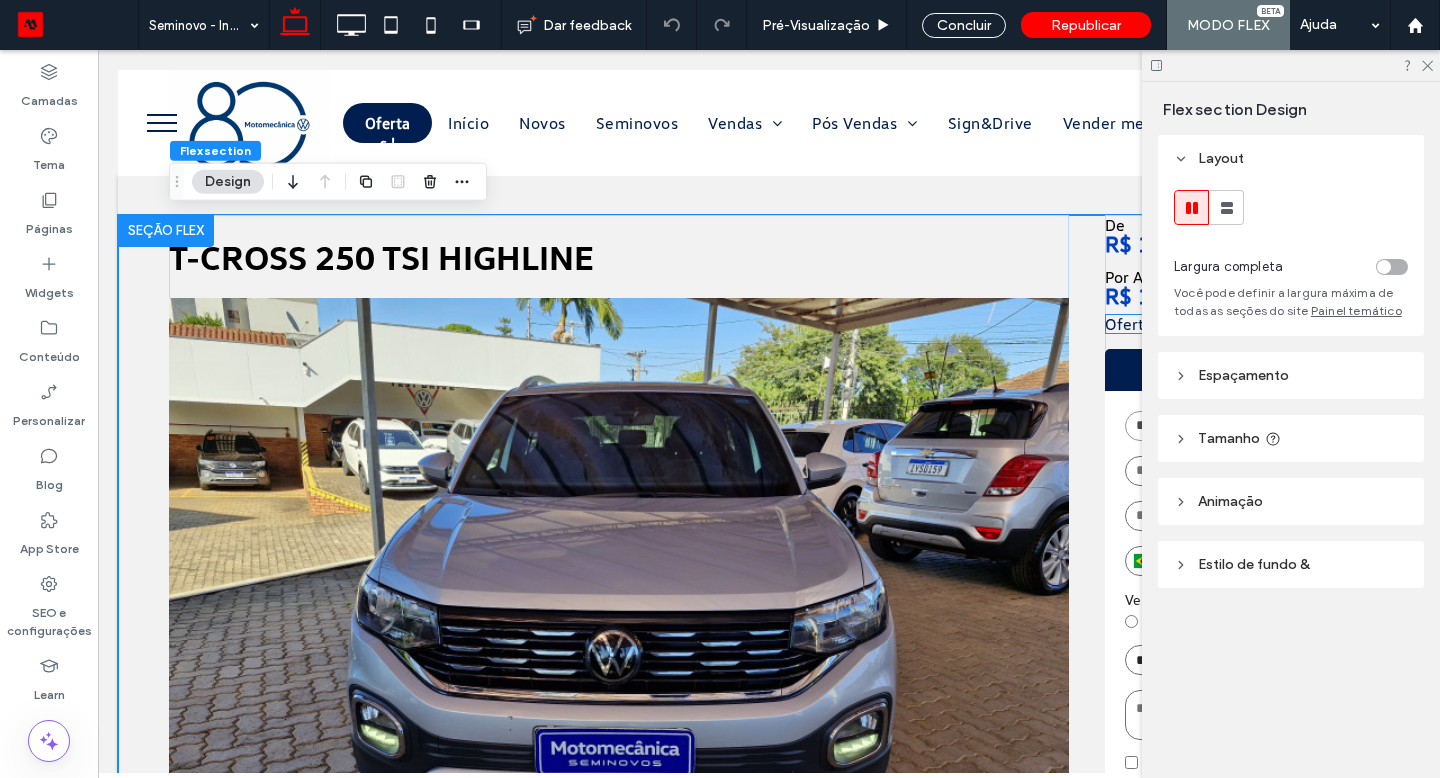 click on "Oferta finalizada!" at bounding box center [1237, 324] 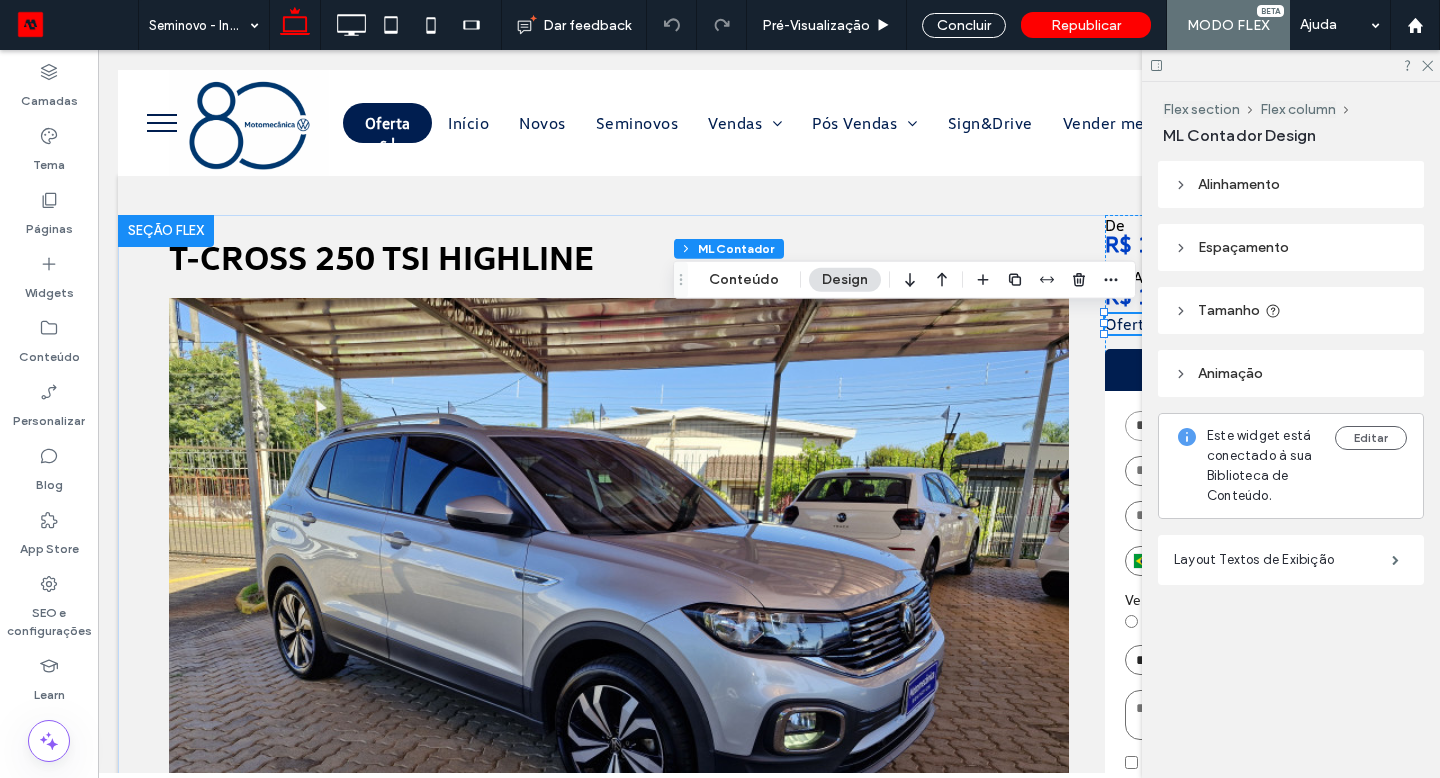 click on "Conteúdo" at bounding box center [744, 280] 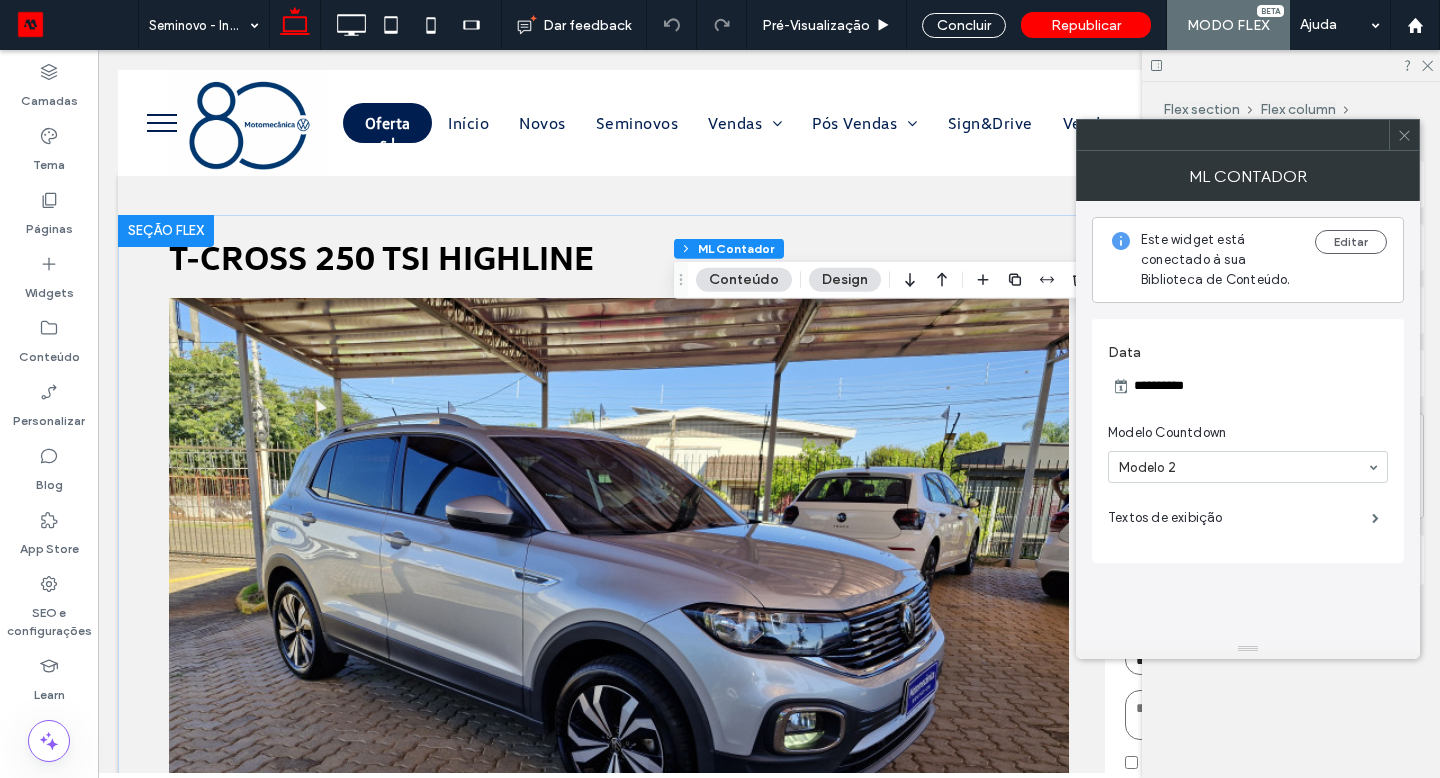 click on "Textos de exibição" at bounding box center (1240, 518) 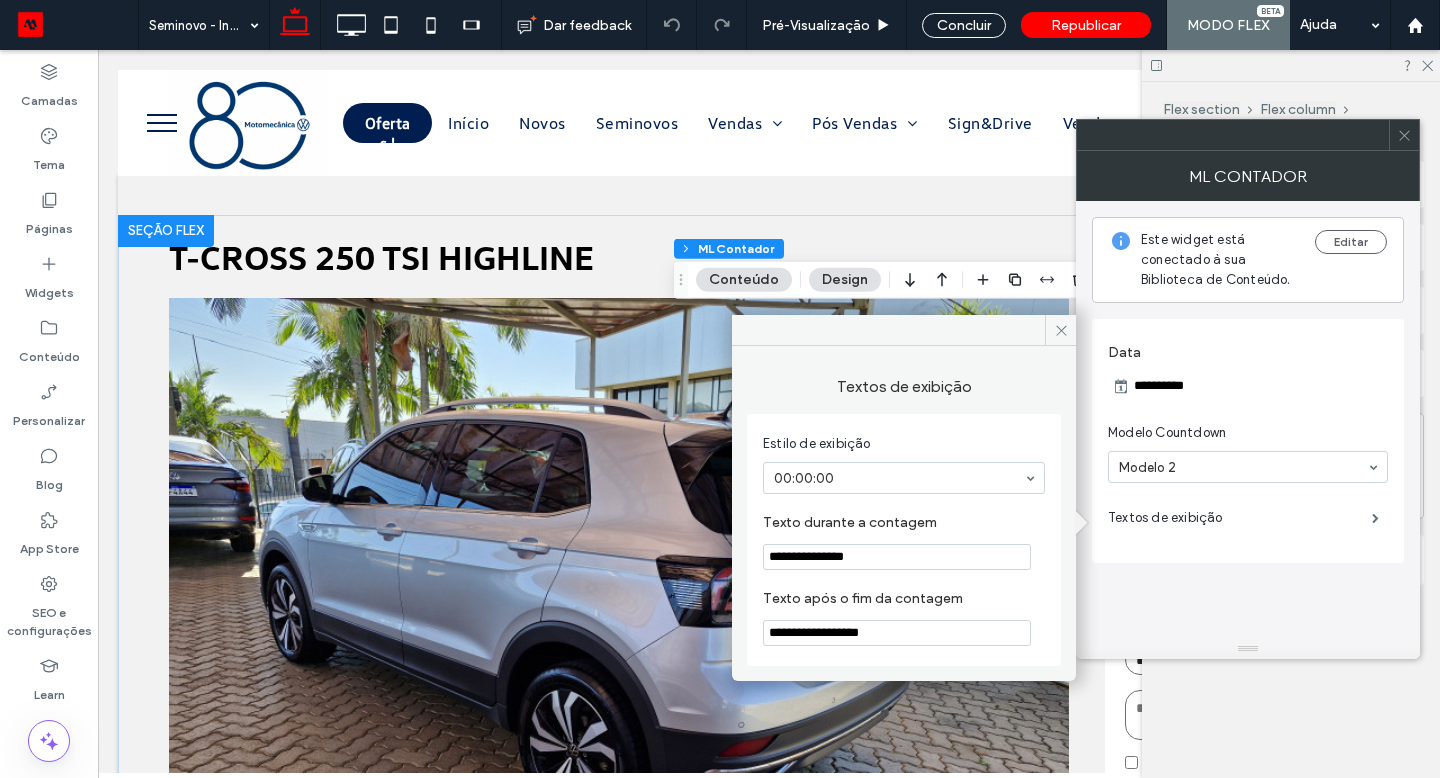 click on "**********" at bounding box center (897, 633) 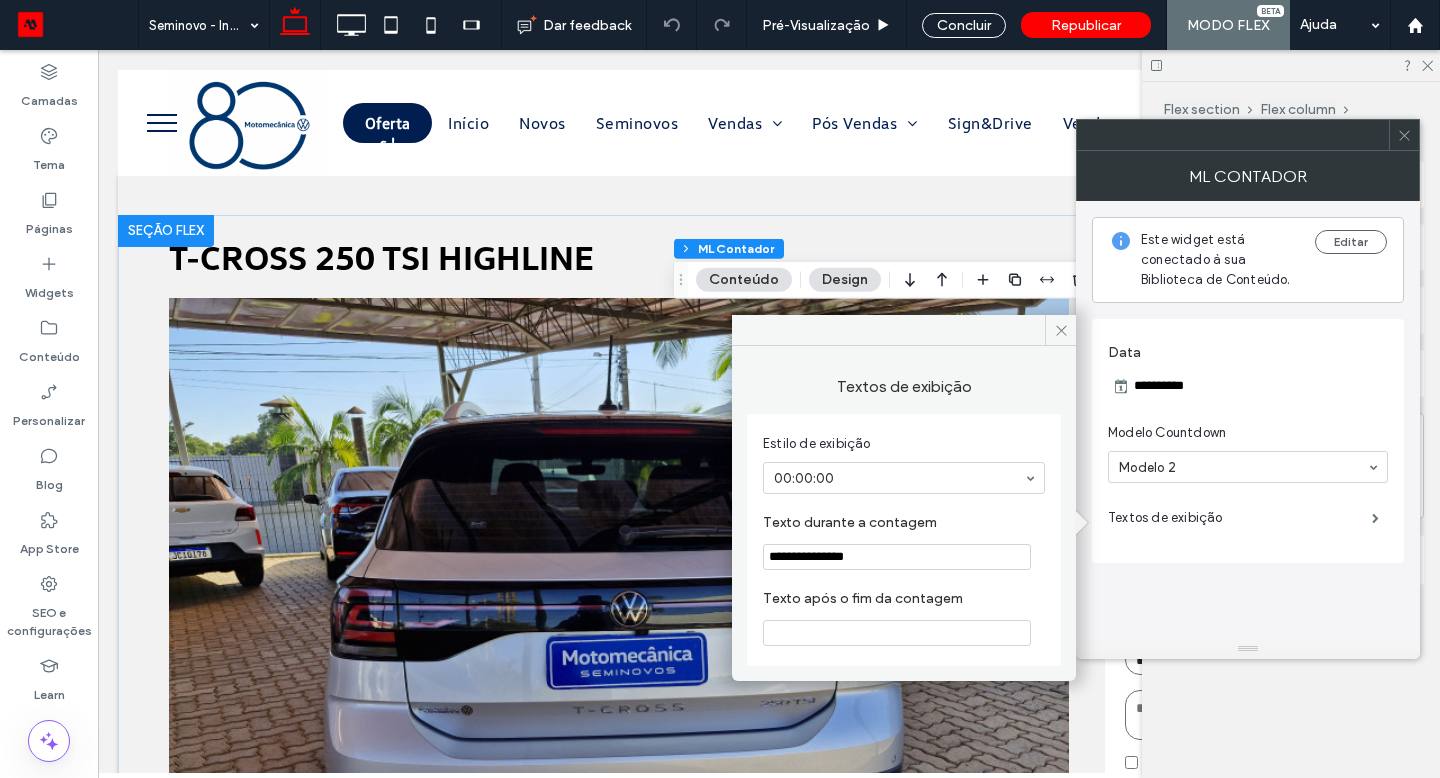 type 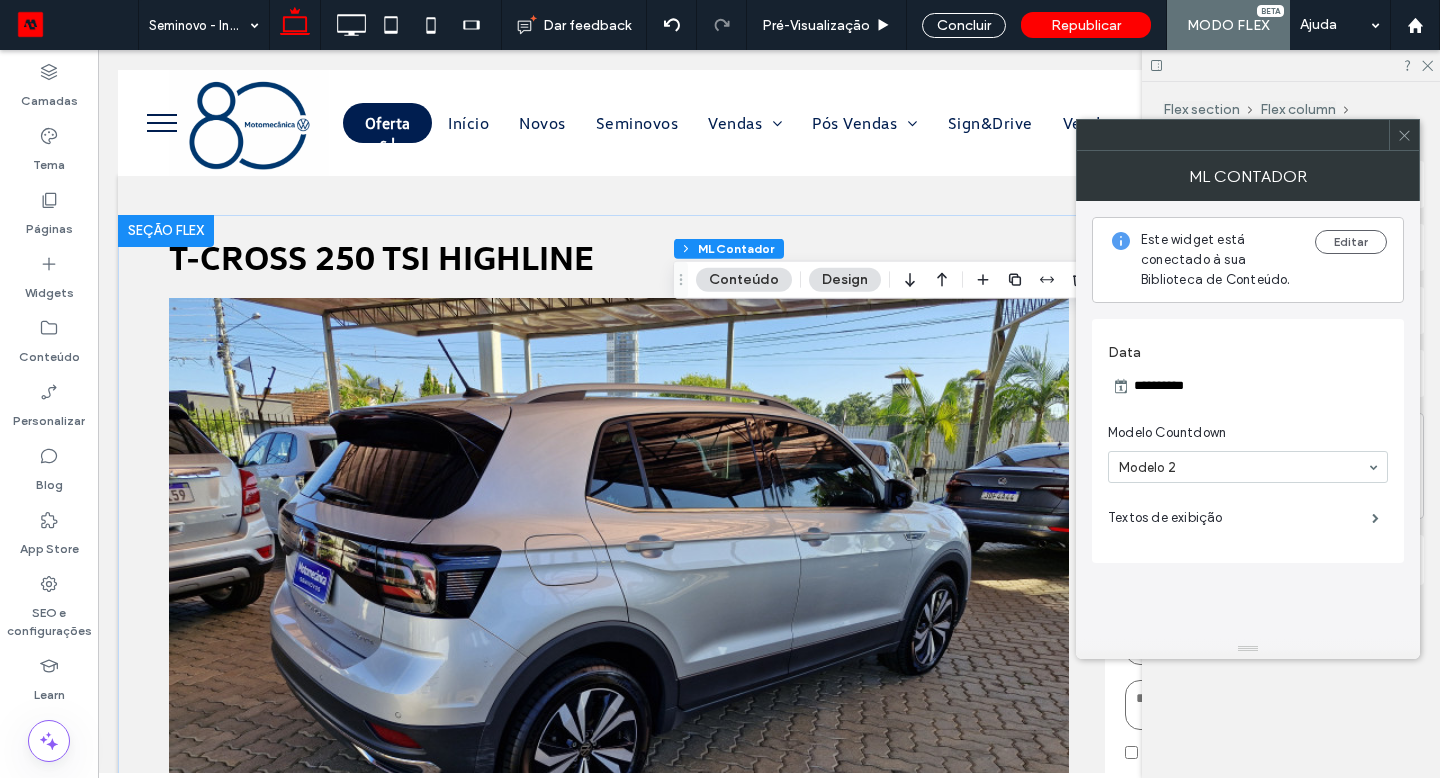 click 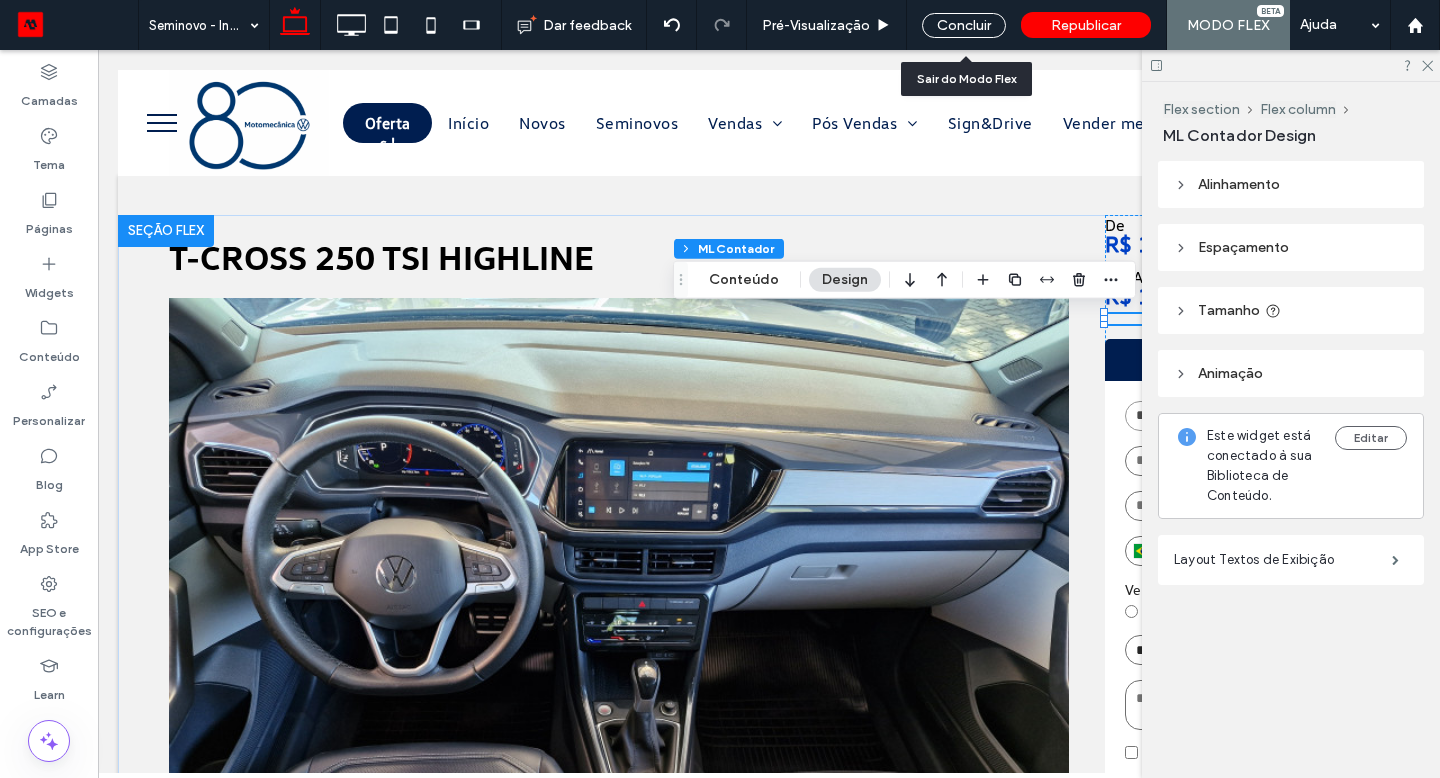 click on "Concluir" at bounding box center [964, 25] 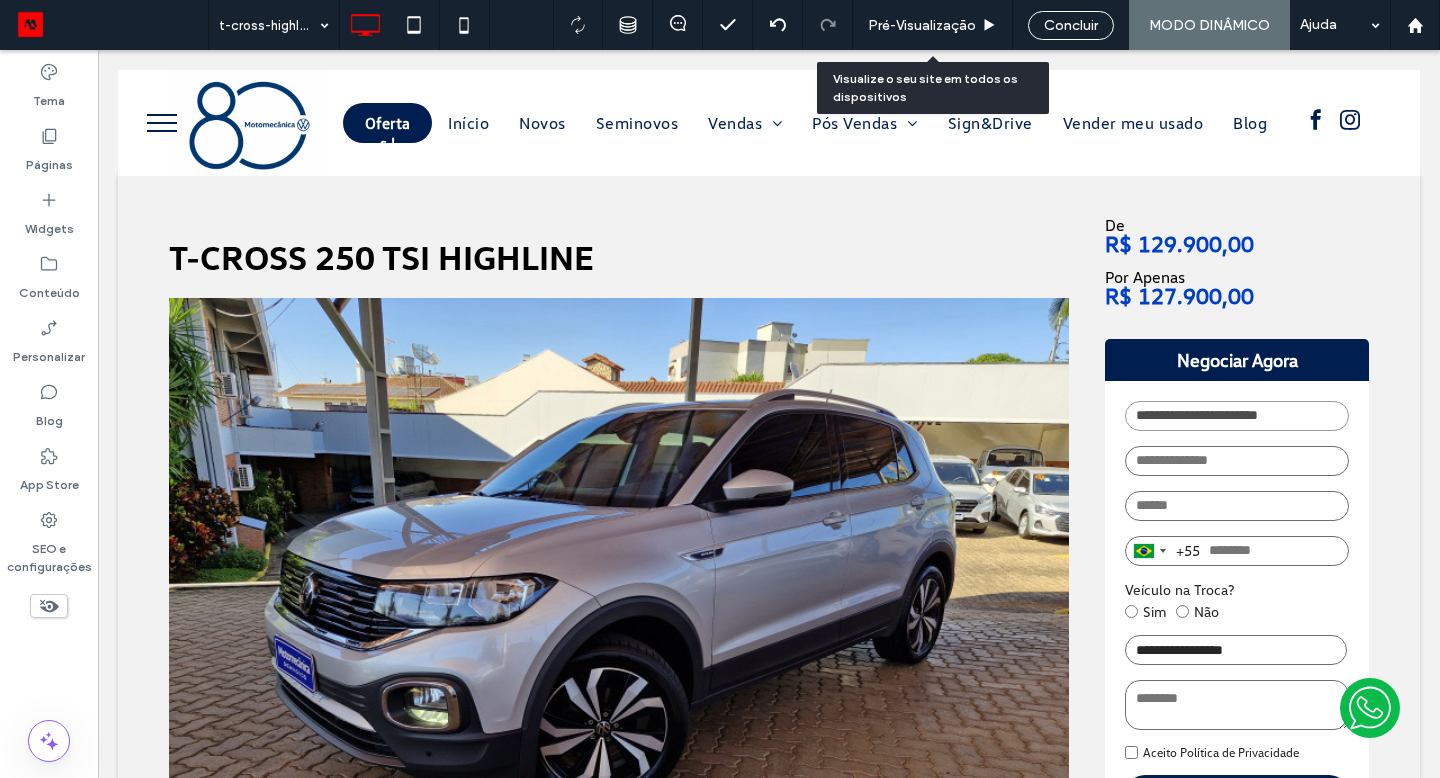 click on "Pré-Visualizaçāo" at bounding box center (922, 25) 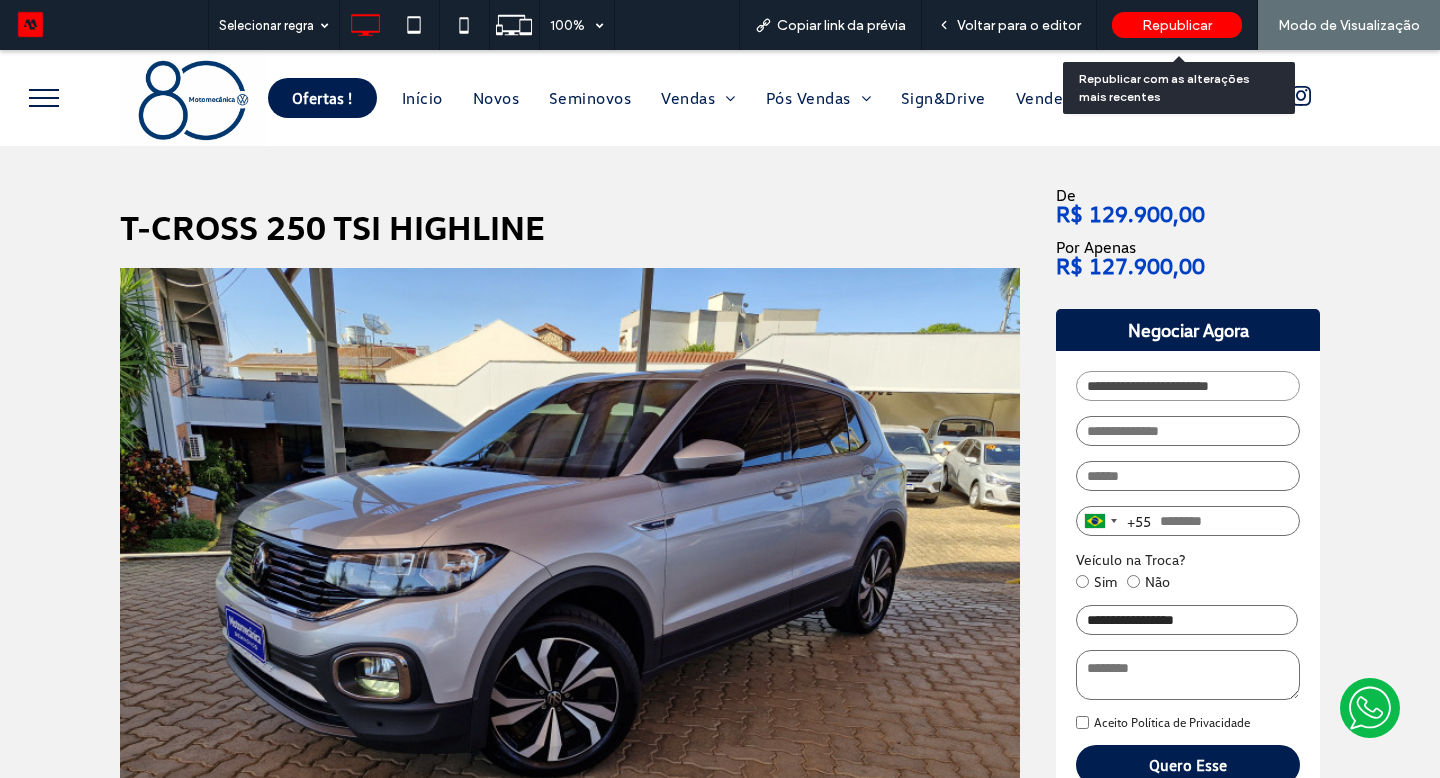click on "Republicar" at bounding box center (1177, 25) 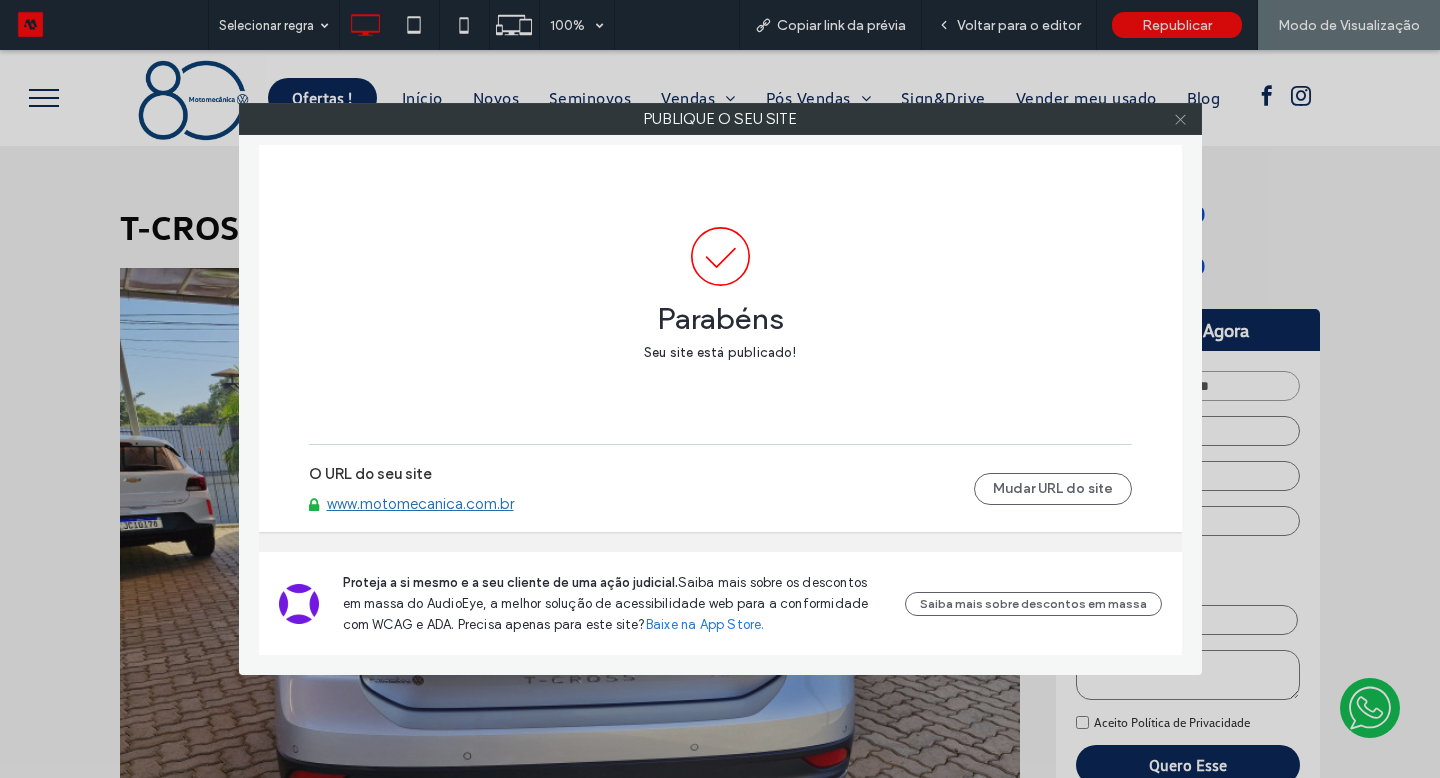 click 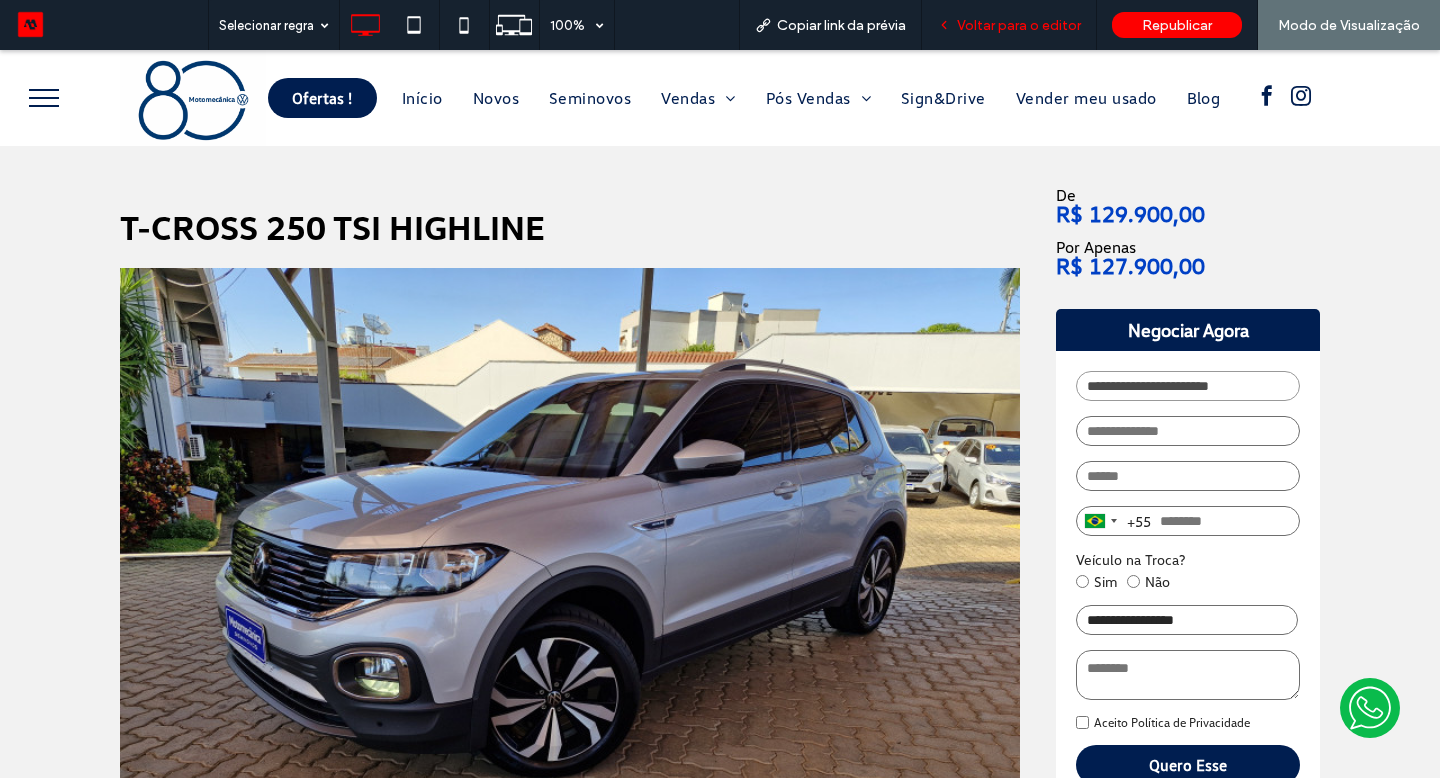 click on "Voltar para o editor" at bounding box center (1019, 25) 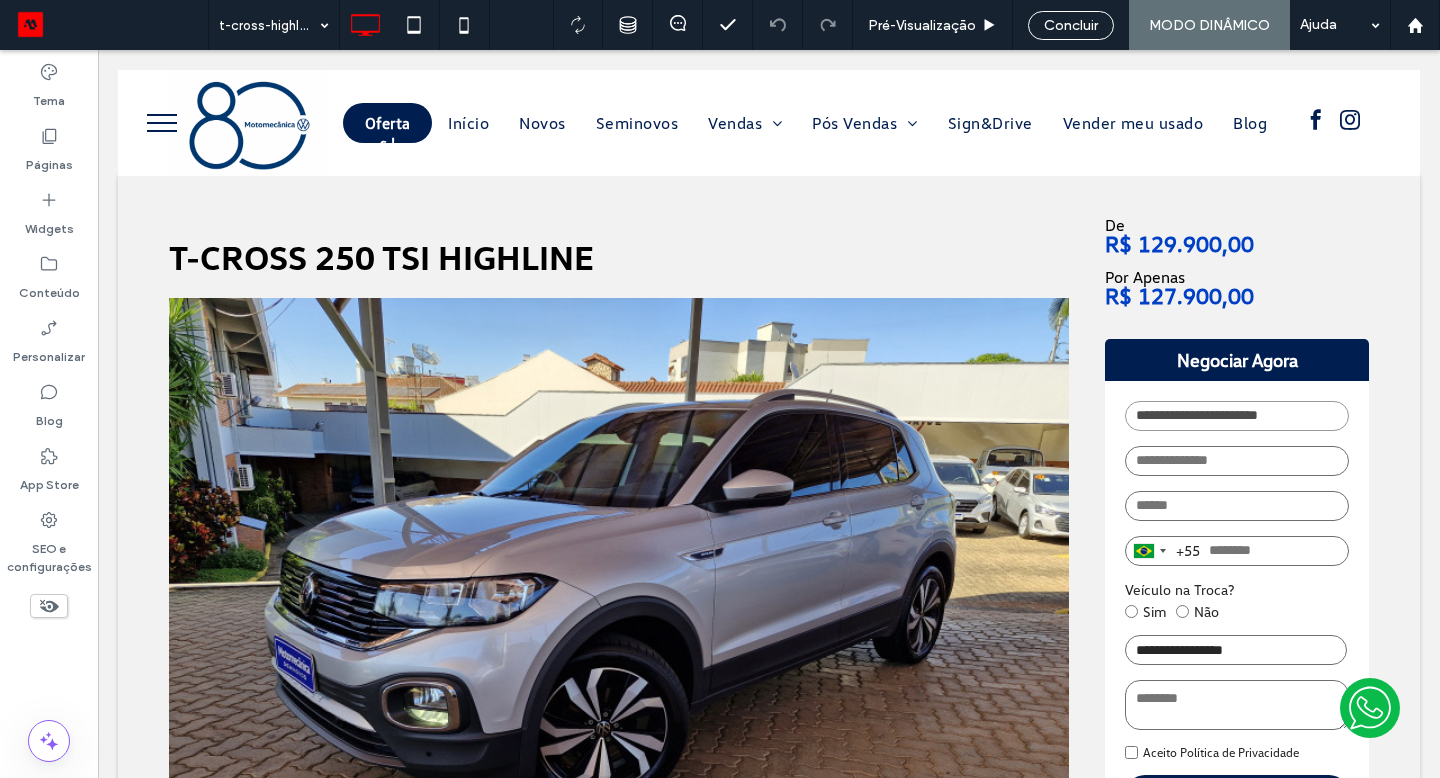 click on "**********" at bounding box center [769, 640] 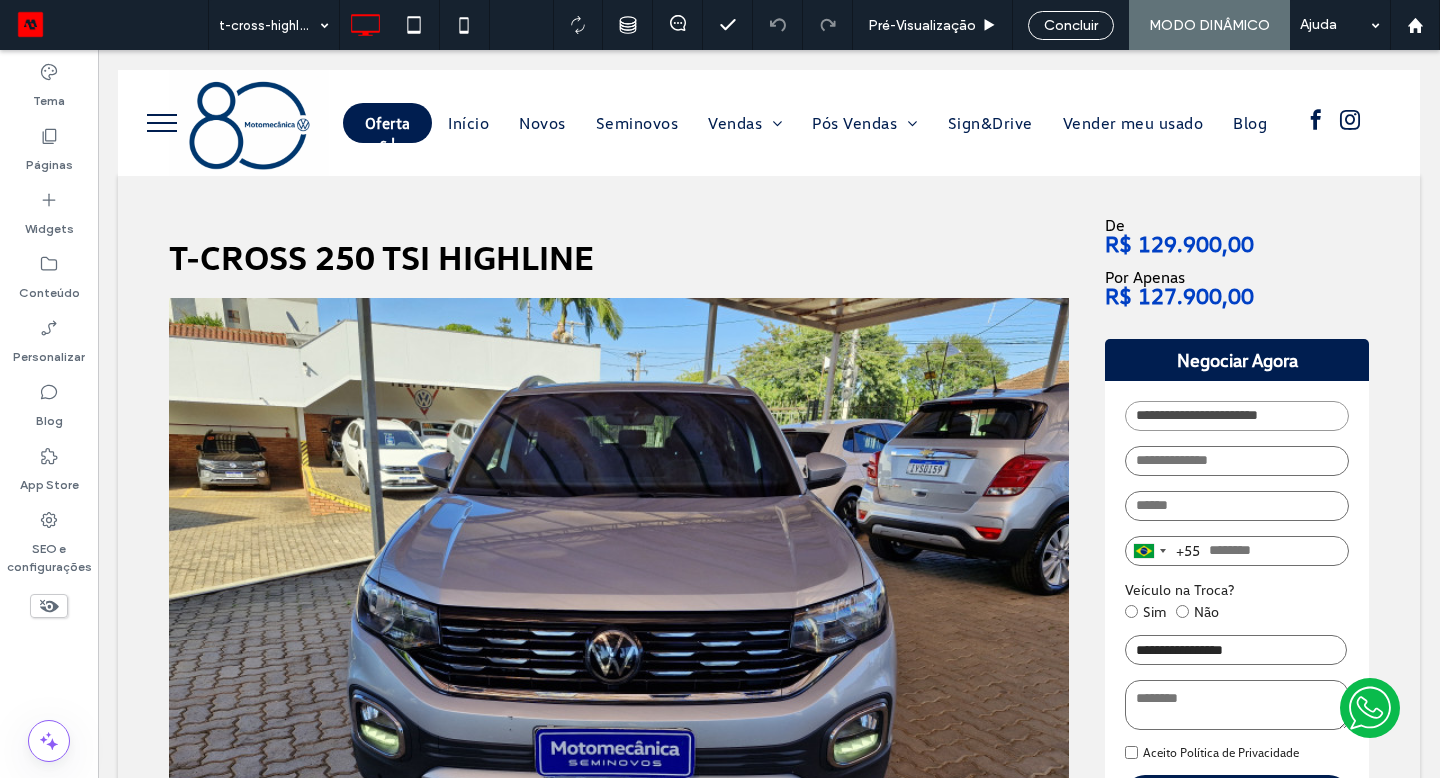 click on "Clique para editar no Modo Flex" at bounding box center [769, 640] 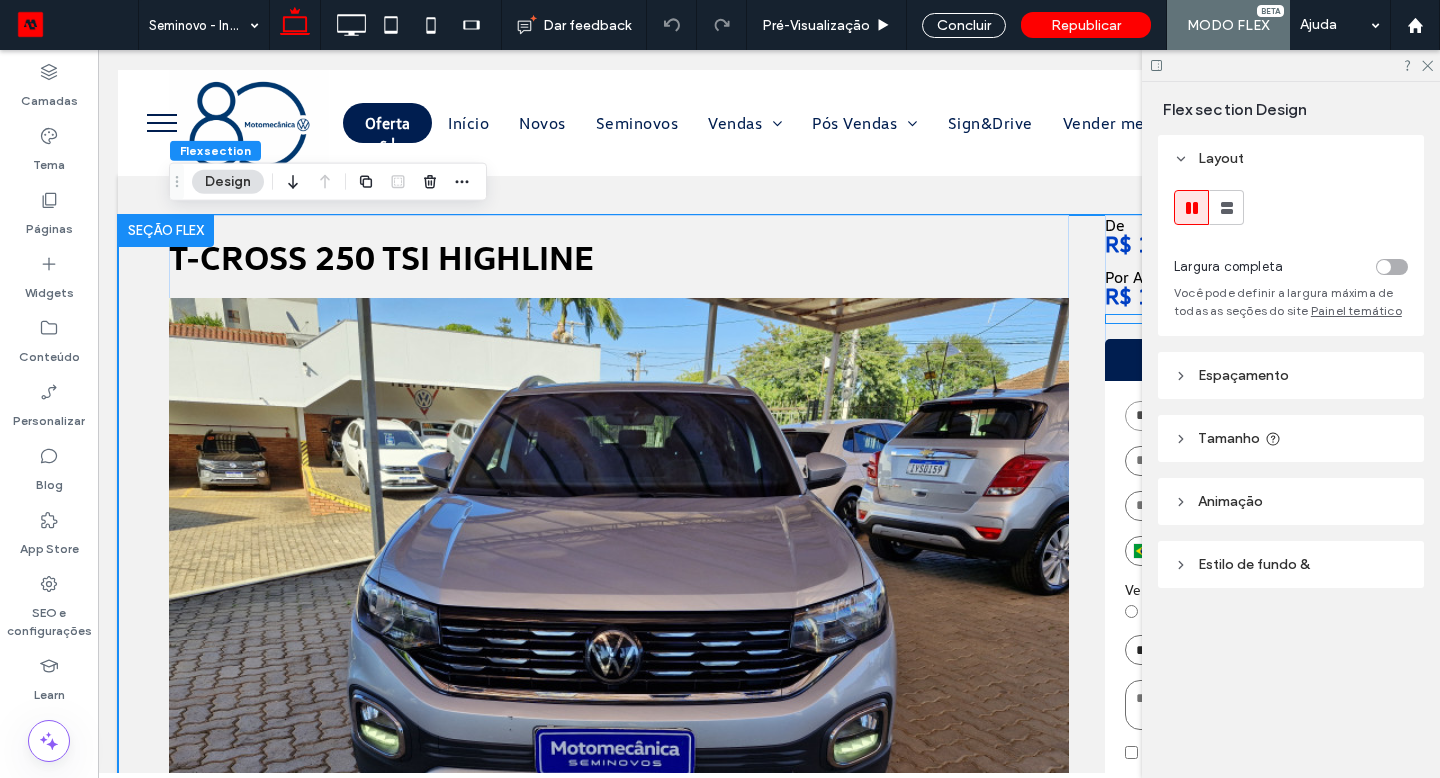 click on "Loading..." at bounding box center [1237, 319] 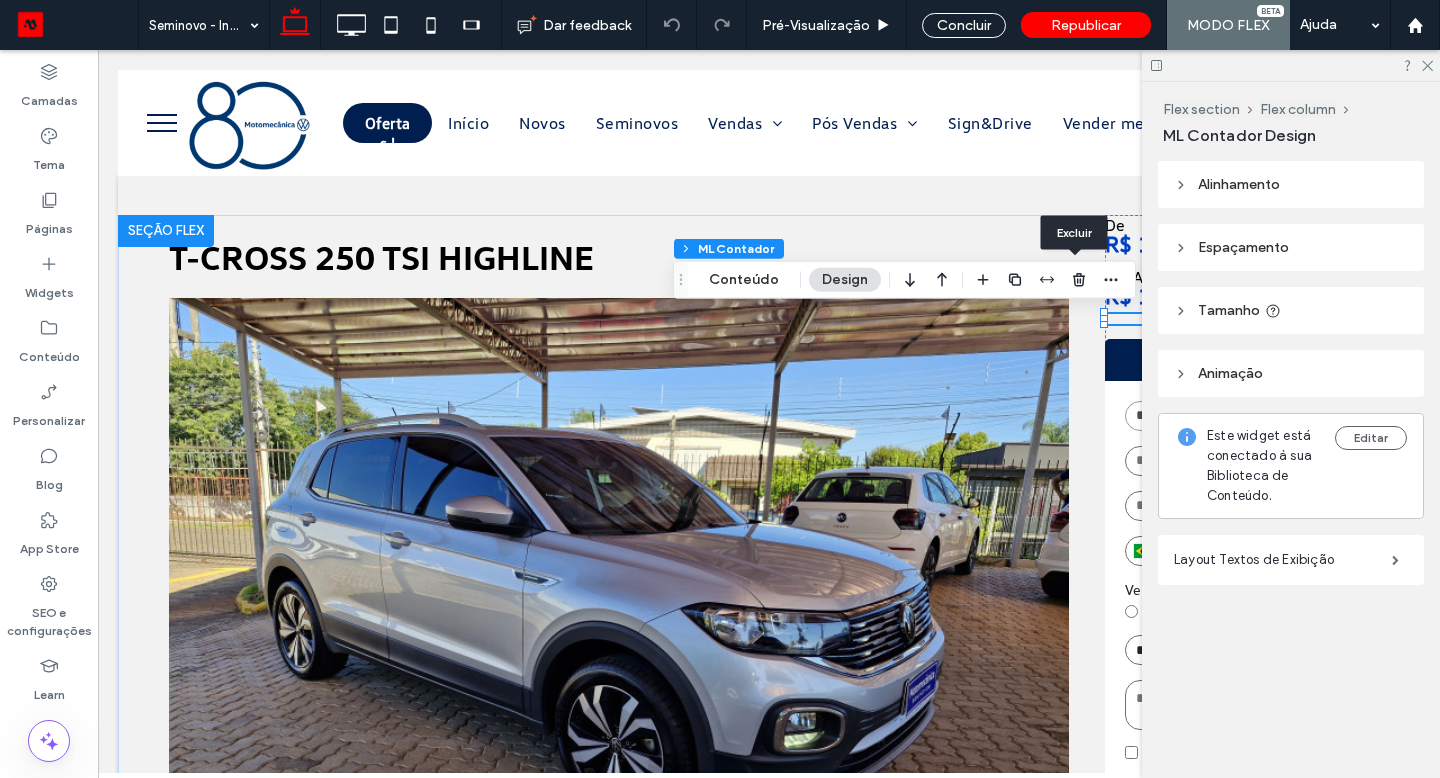 click 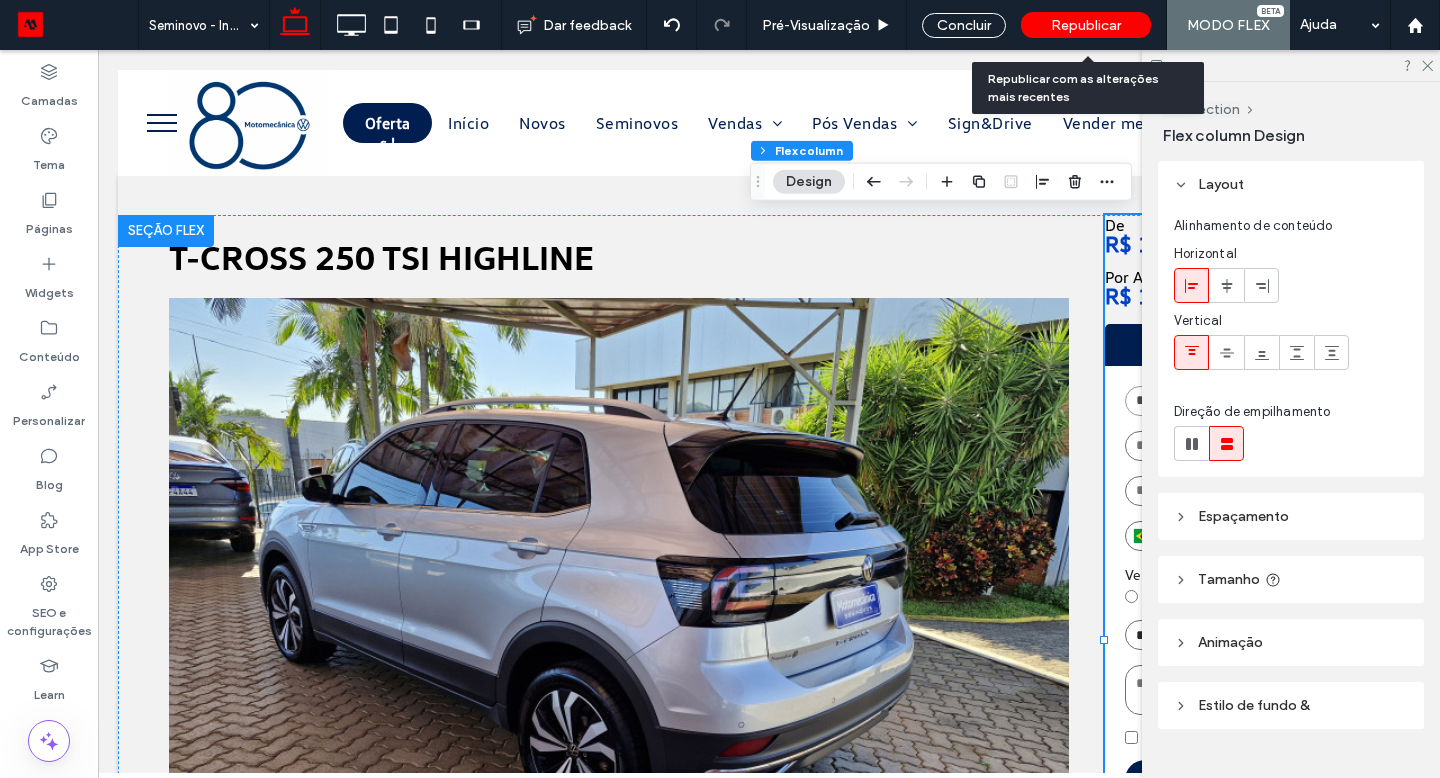 click on "Republicar" at bounding box center [1086, 25] 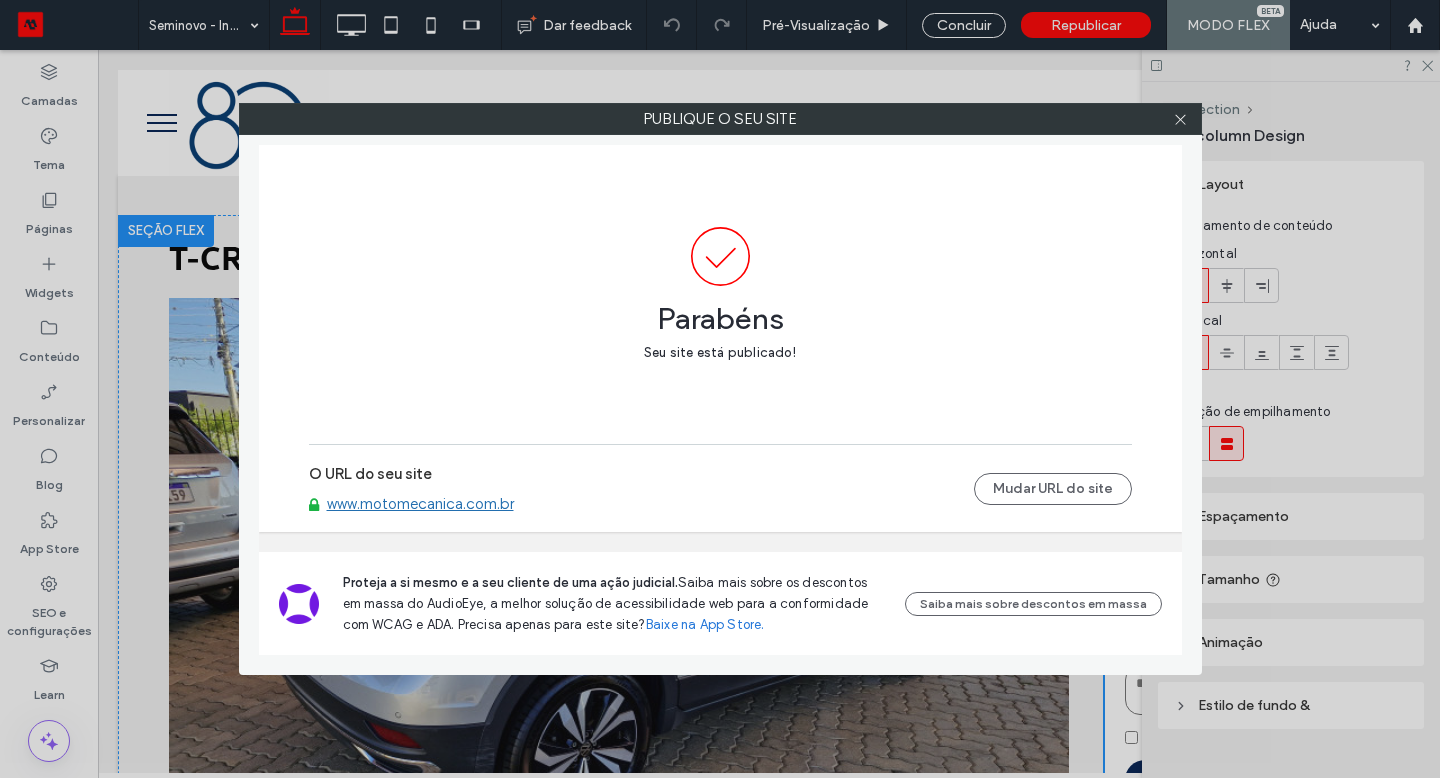click 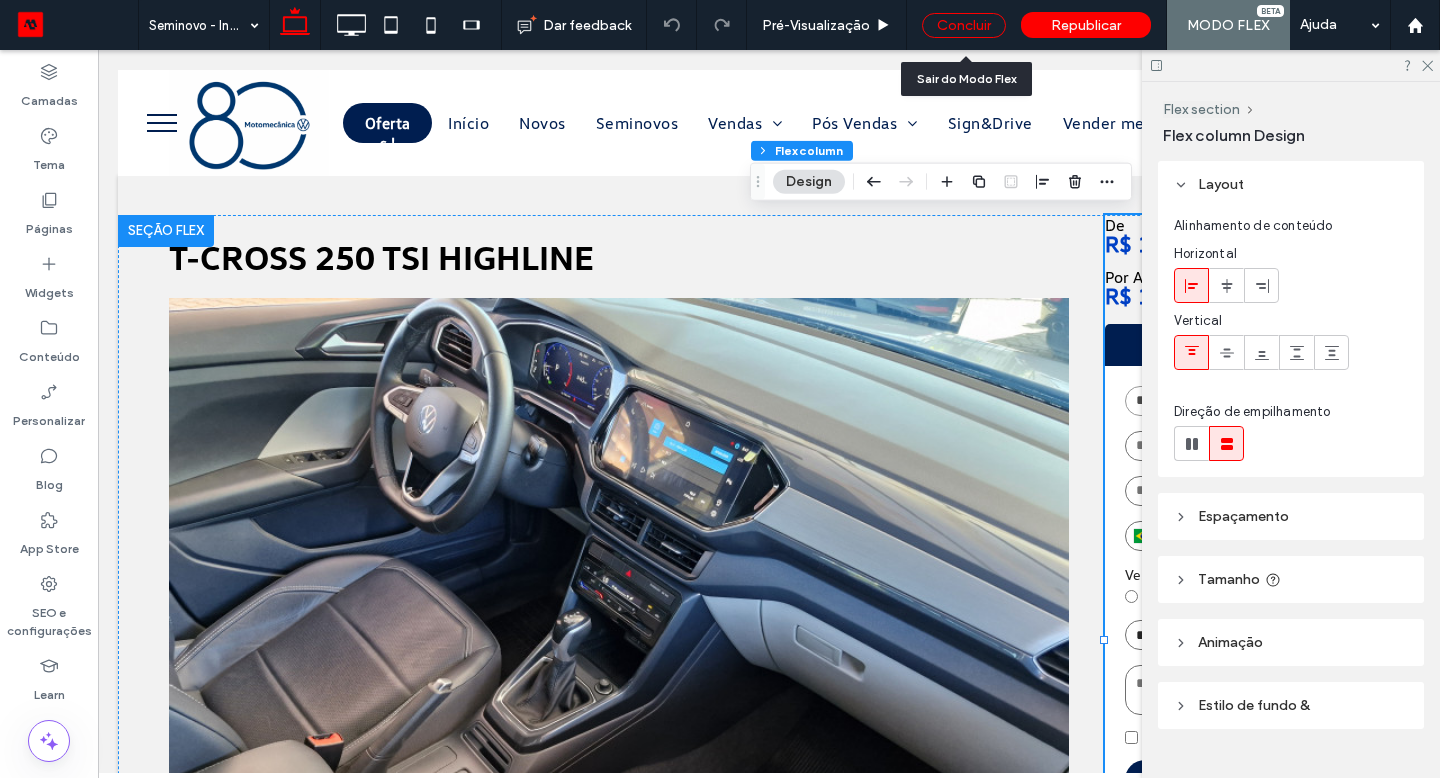 drag, startPoint x: 974, startPoint y: 28, endPoint x: 1001, endPoint y: 34, distance: 27.658634 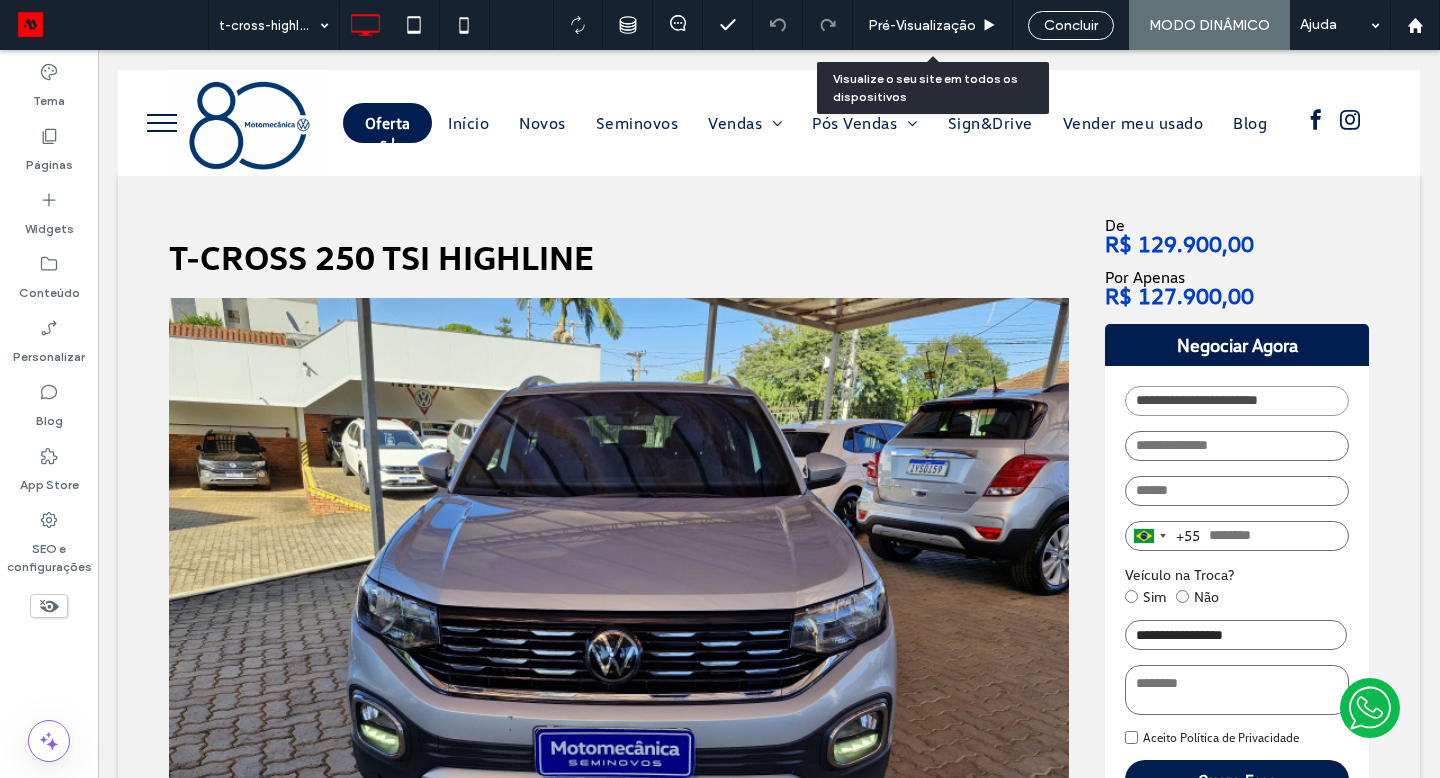 click on "Pré-Visualizaçāo" at bounding box center (932, 25) 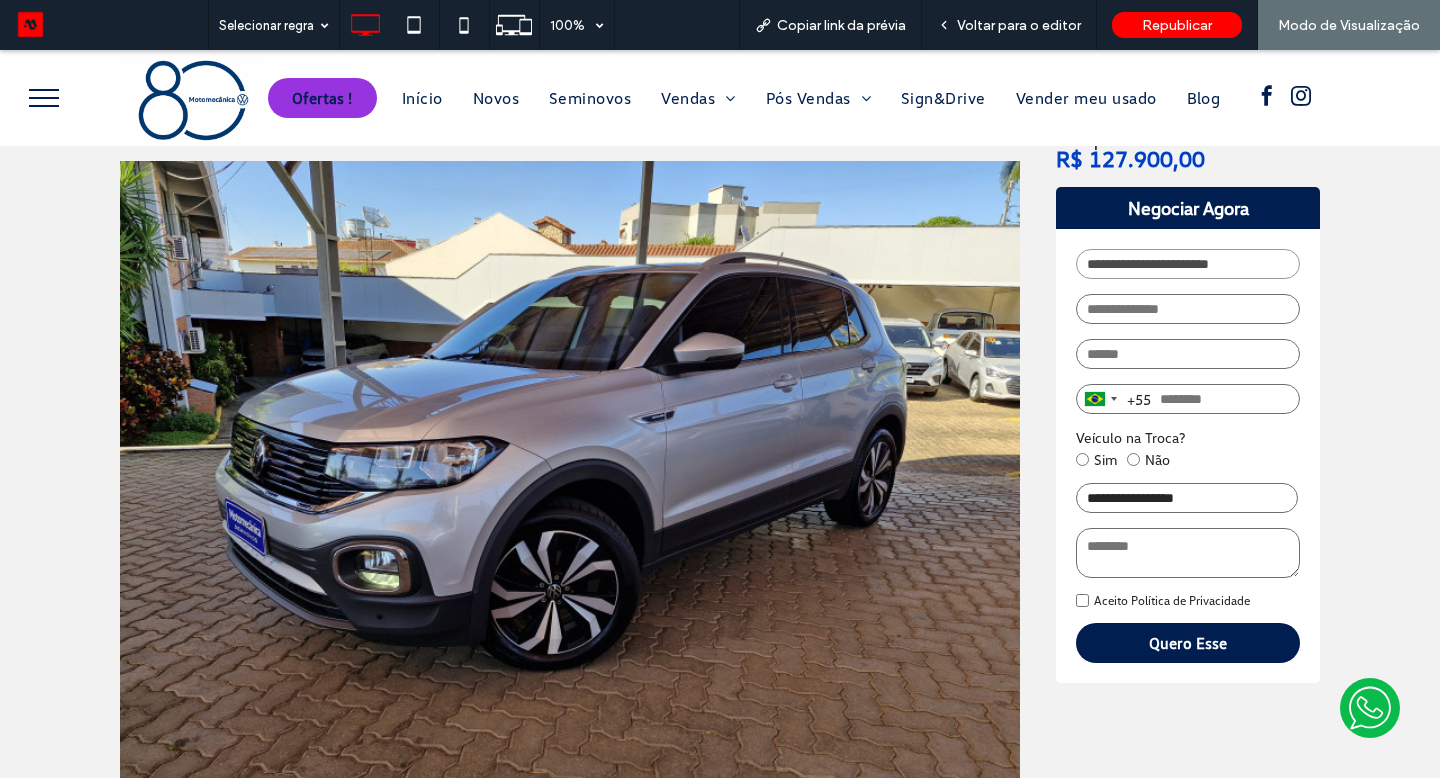 scroll, scrollTop: 127, scrollLeft: 0, axis: vertical 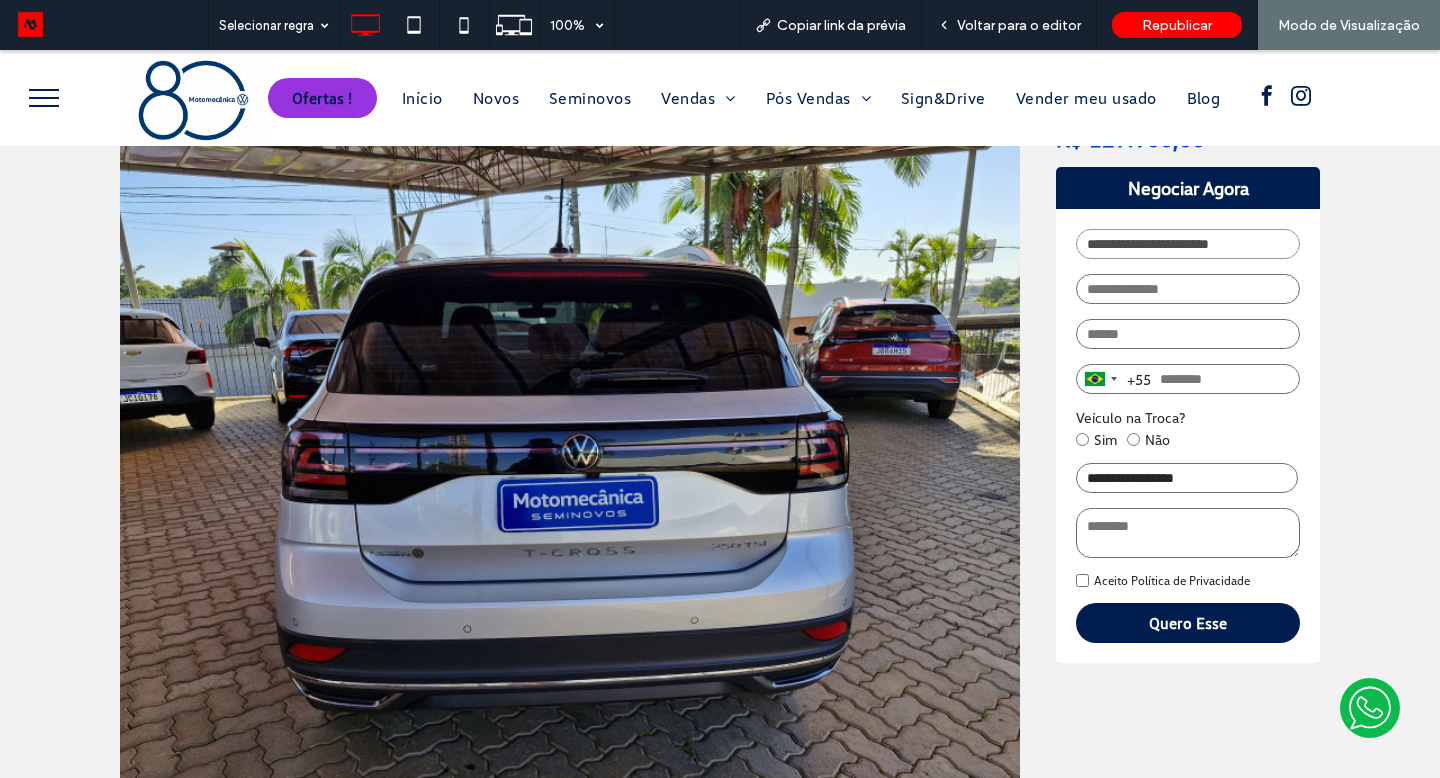 click on "Voltar para o editor" at bounding box center [1019, 25] 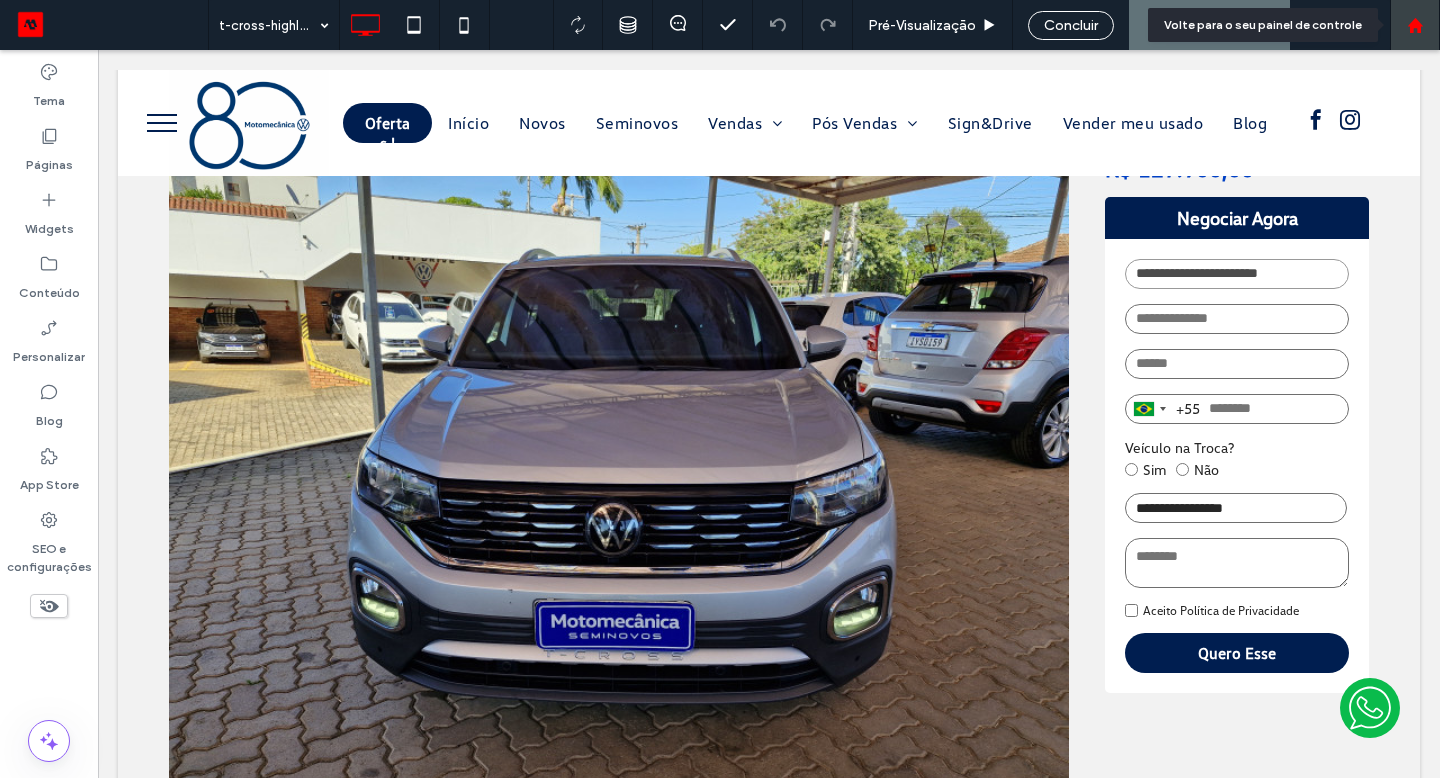 click 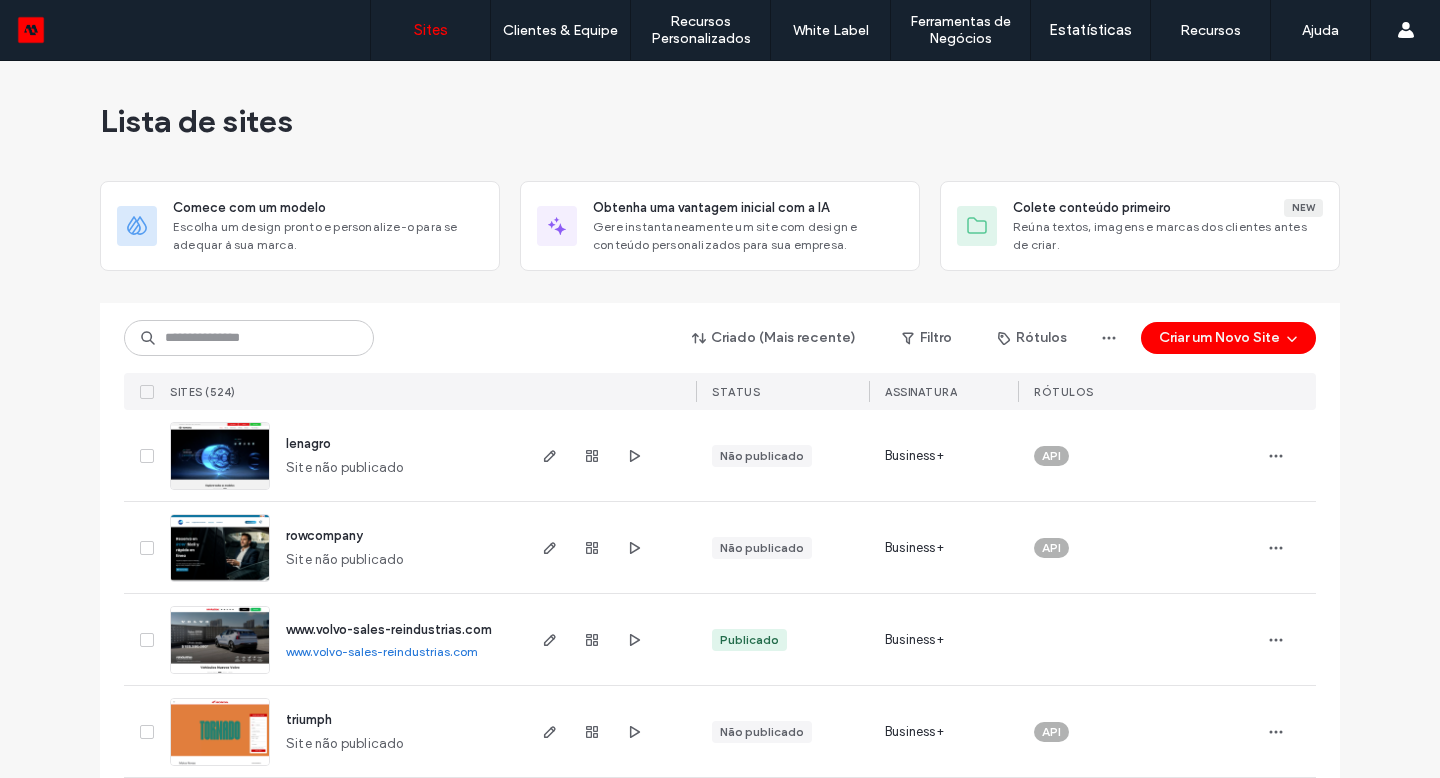 scroll, scrollTop: 0, scrollLeft: 0, axis: both 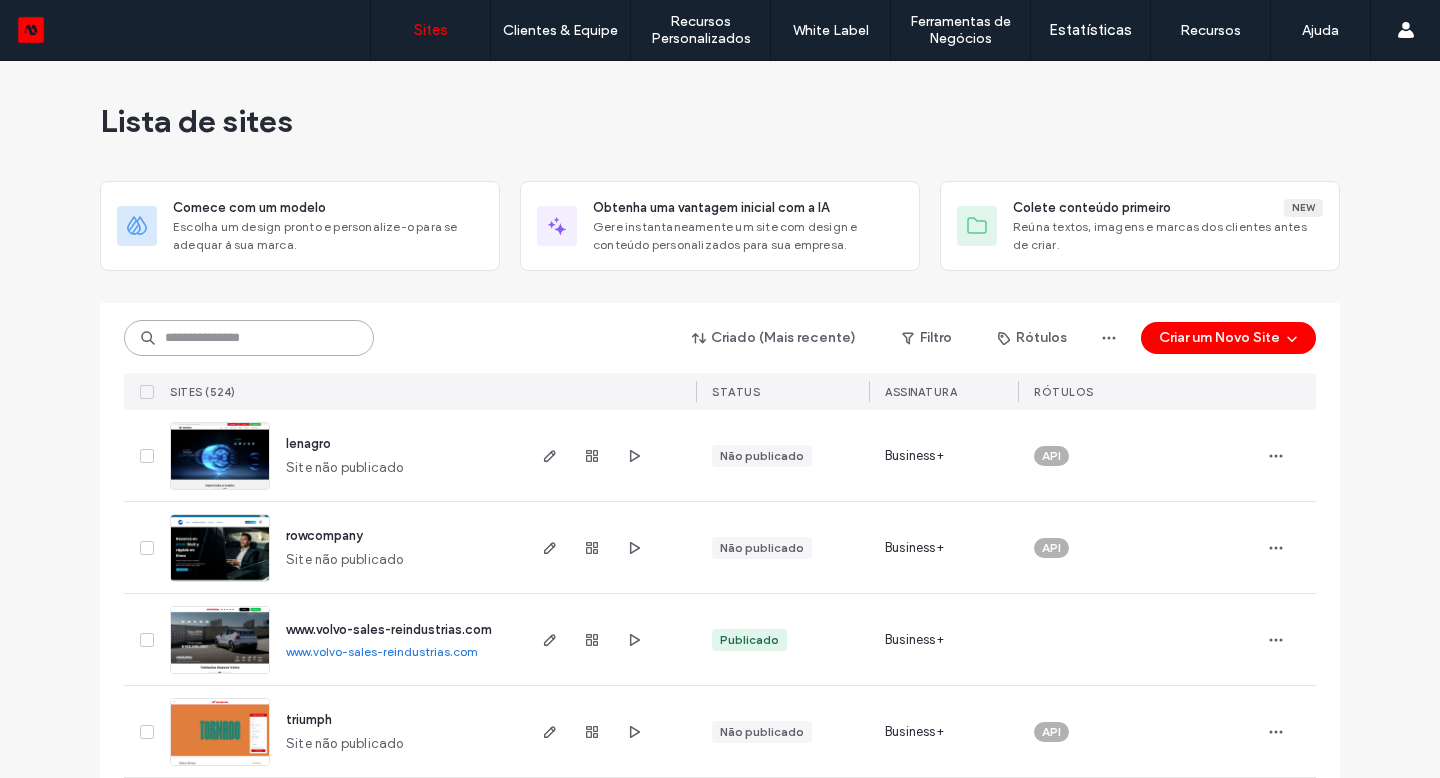 click at bounding box center (249, 338) 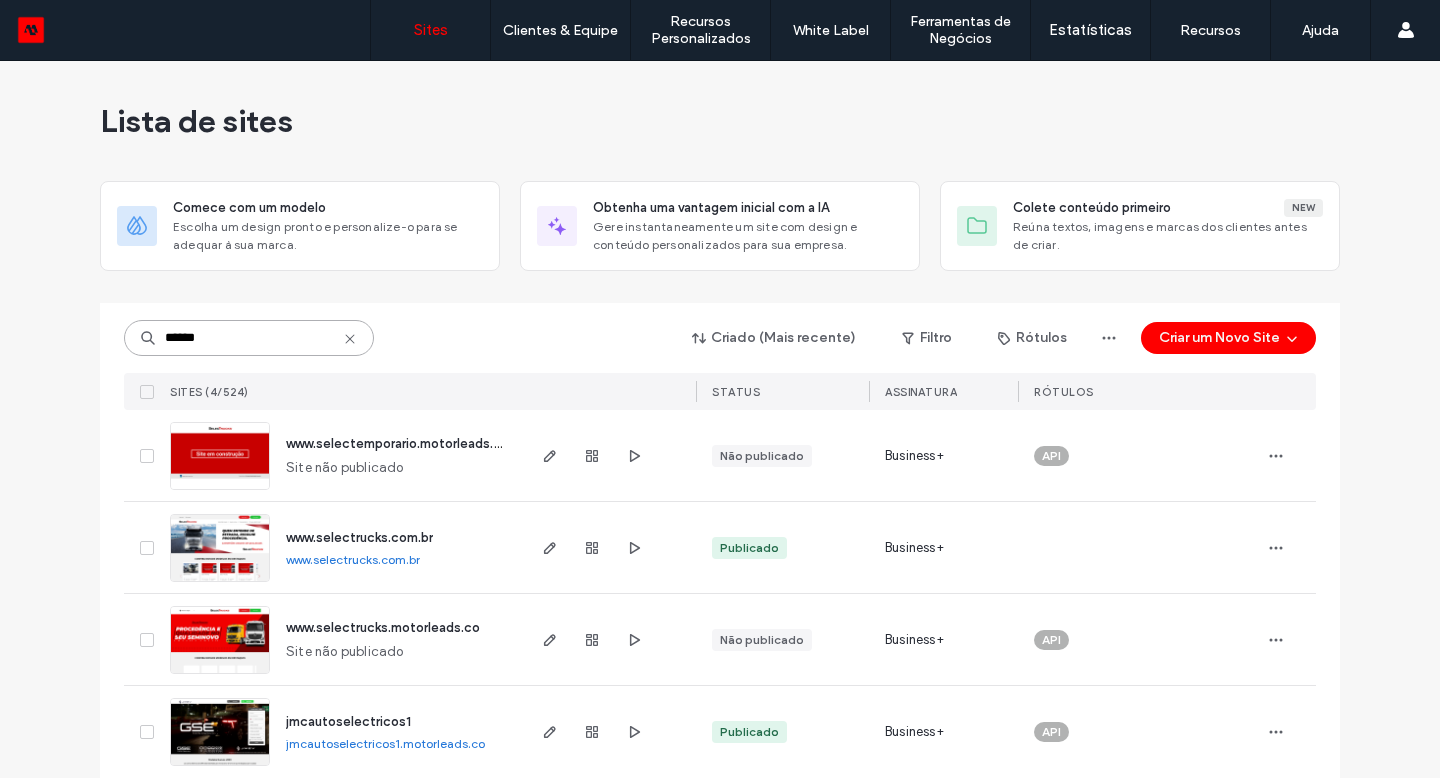 type on "******" 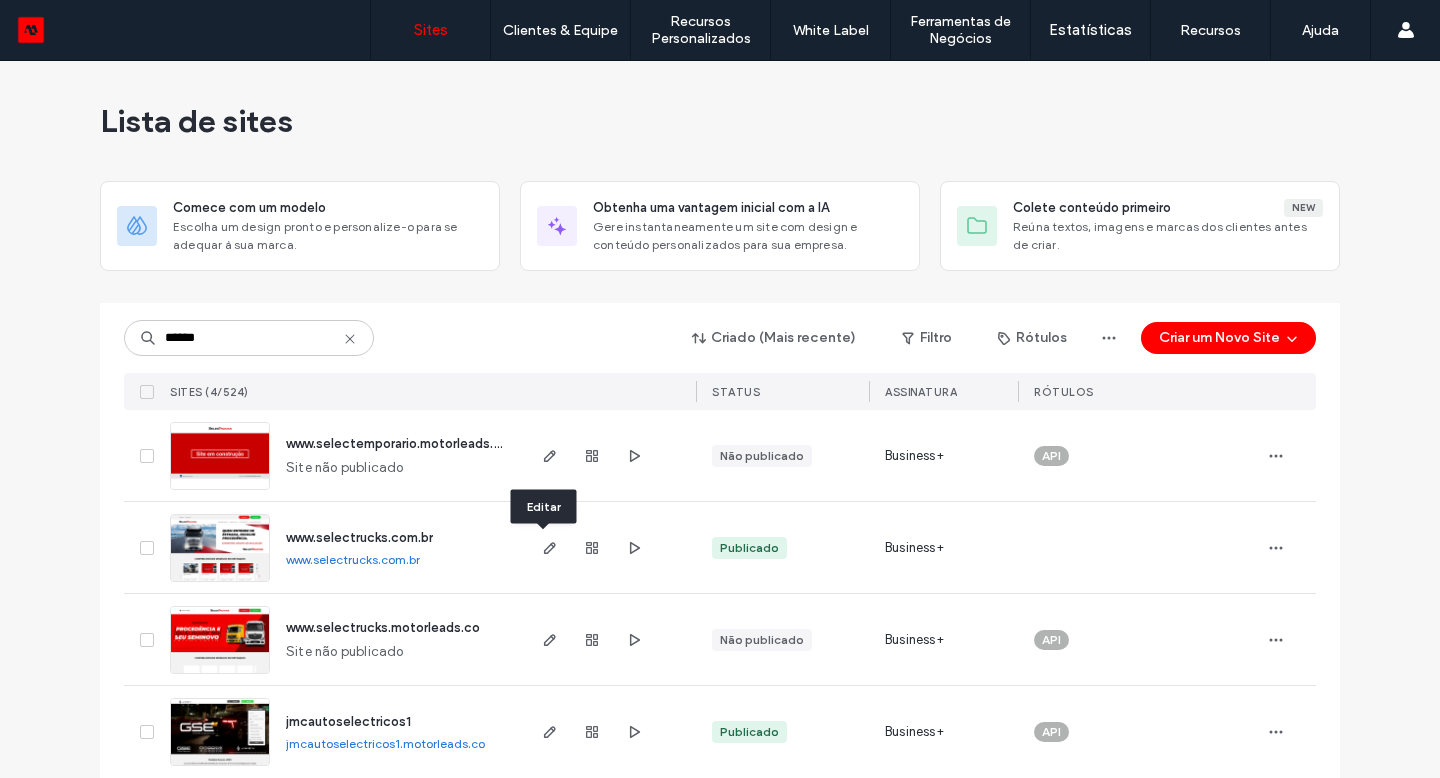 click 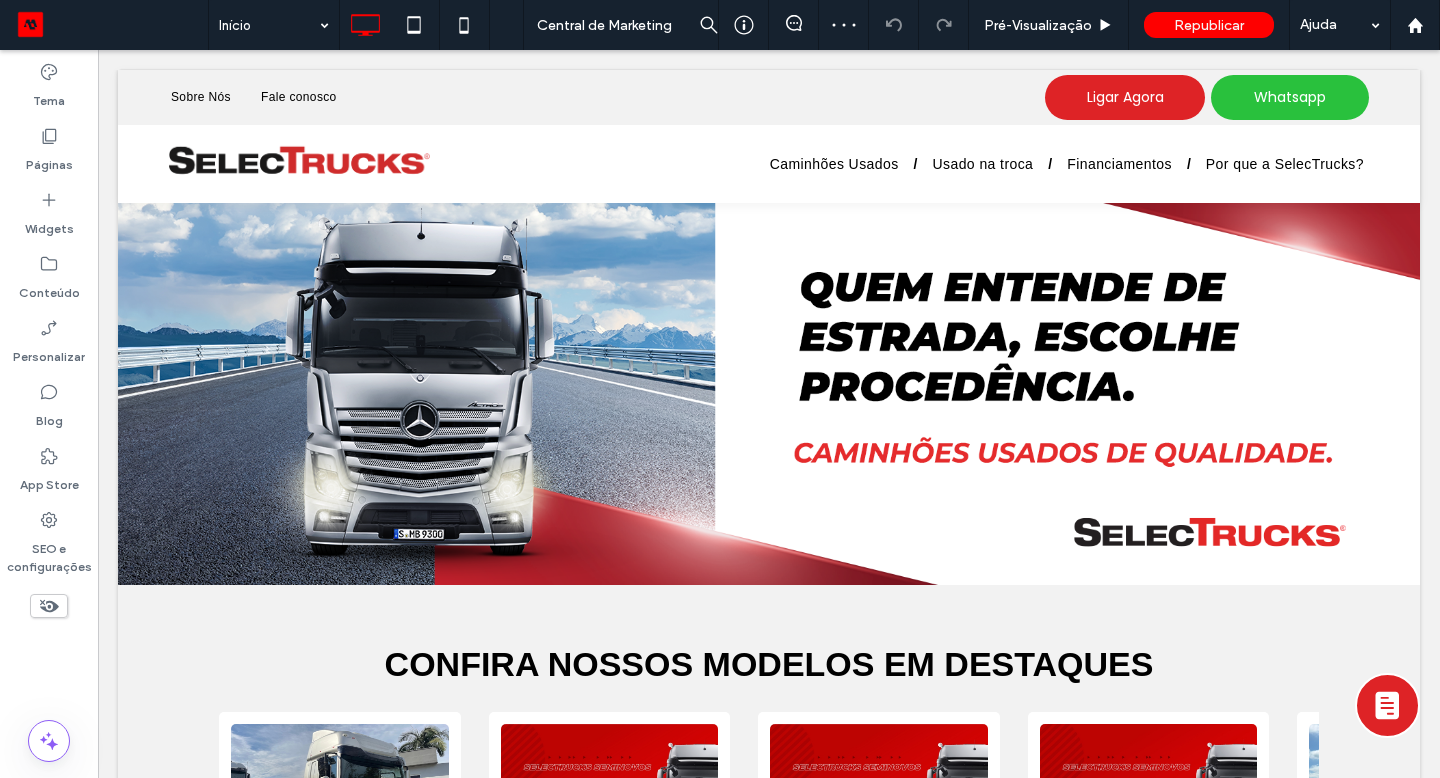scroll, scrollTop: 0, scrollLeft: 0, axis: both 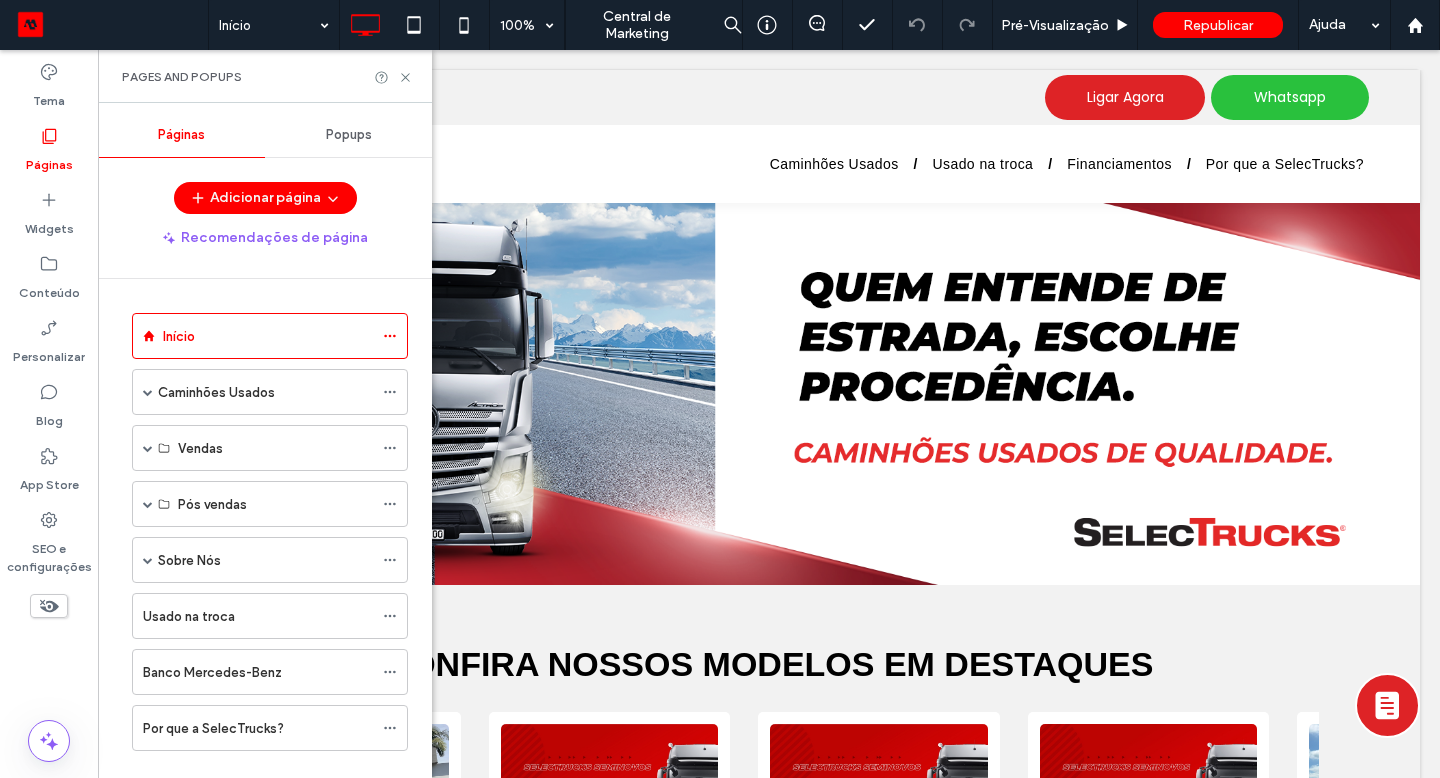 click on "Popups" at bounding box center (348, 135) 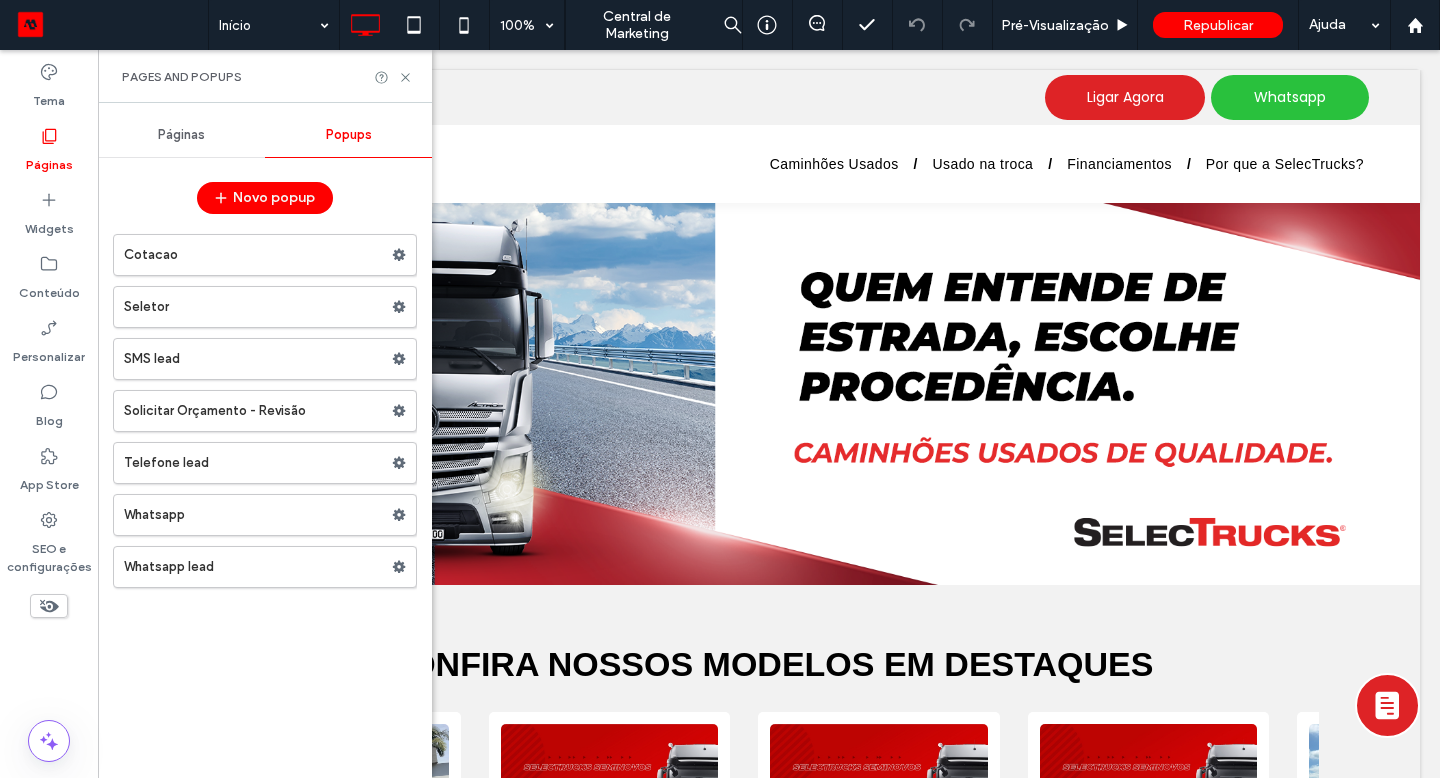 click on "Whatsapp" at bounding box center (258, 515) 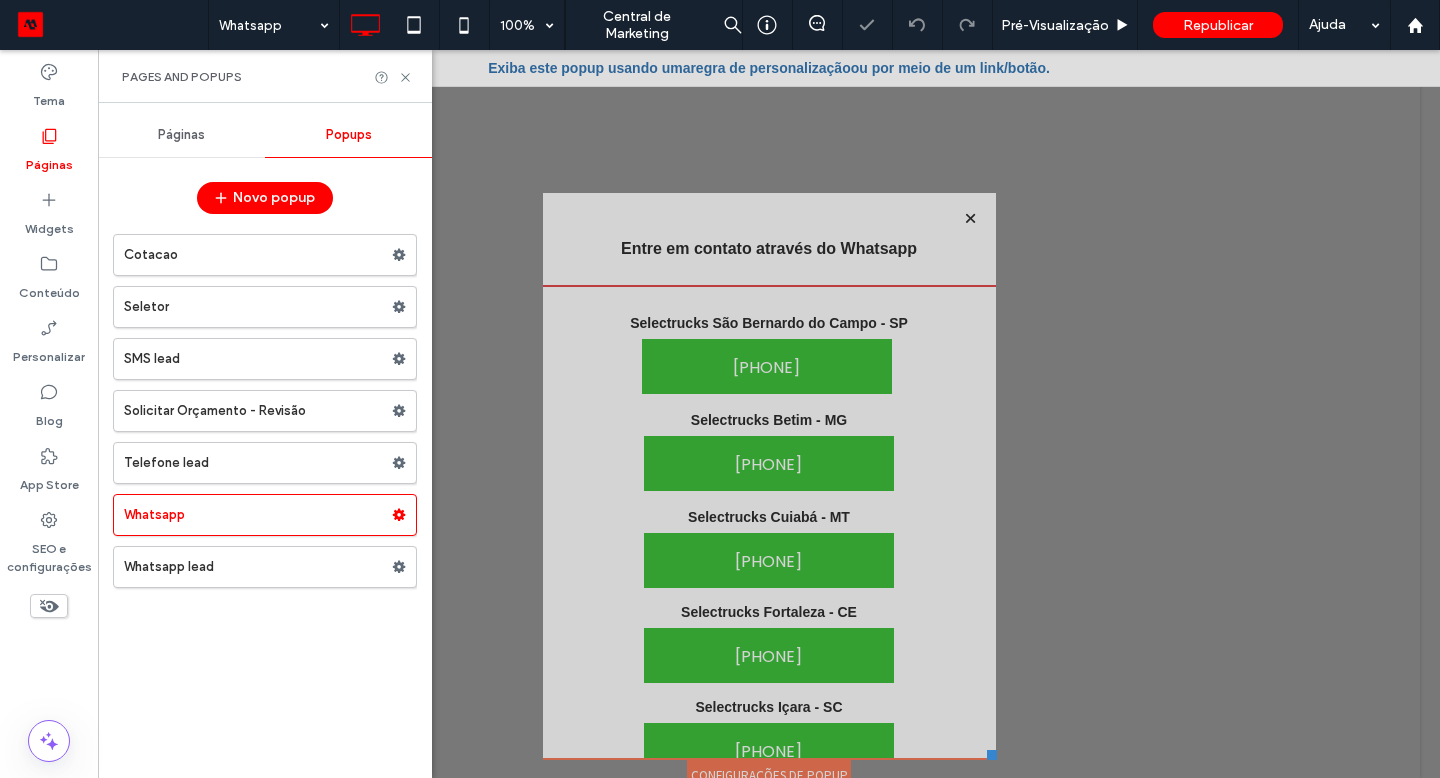 scroll, scrollTop: 0, scrollLeft: 0, axis: both 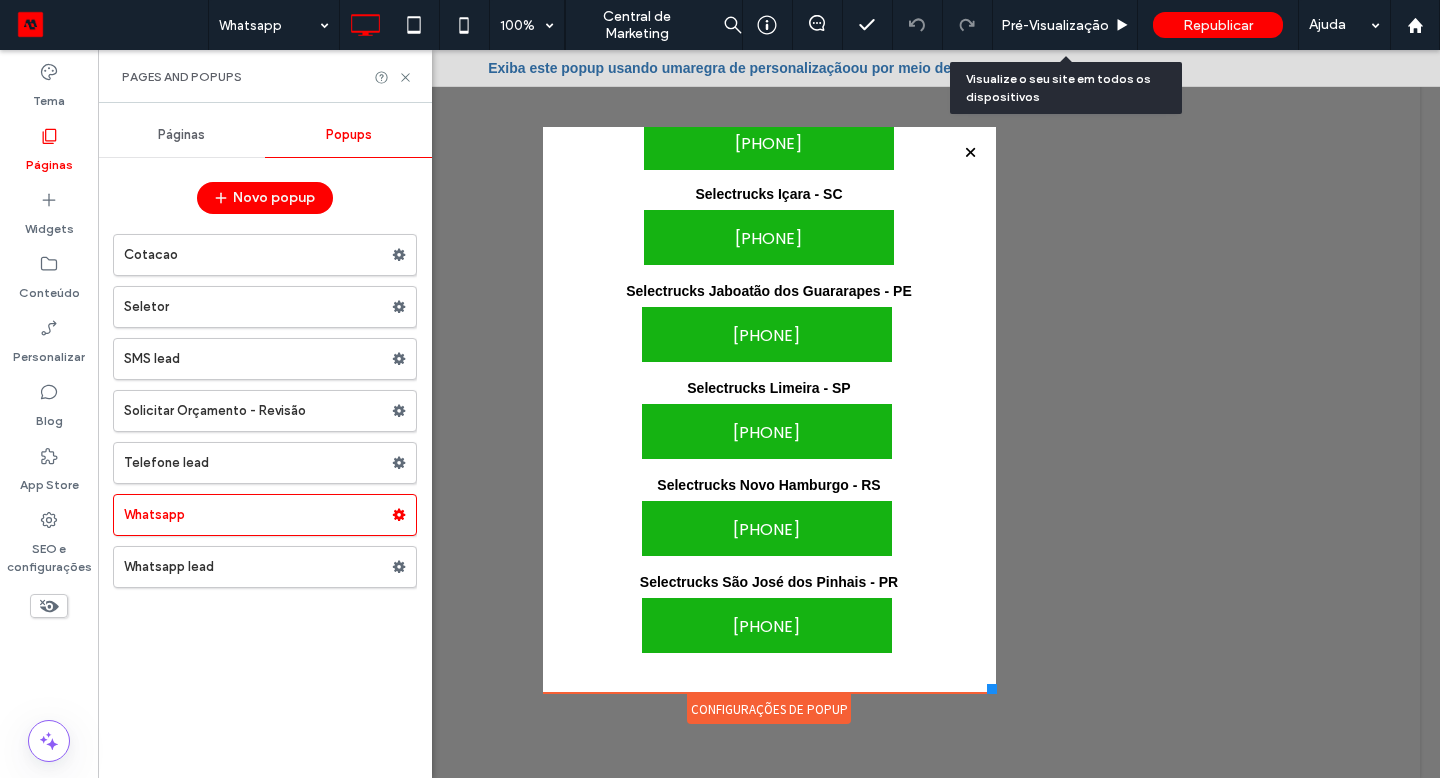 click 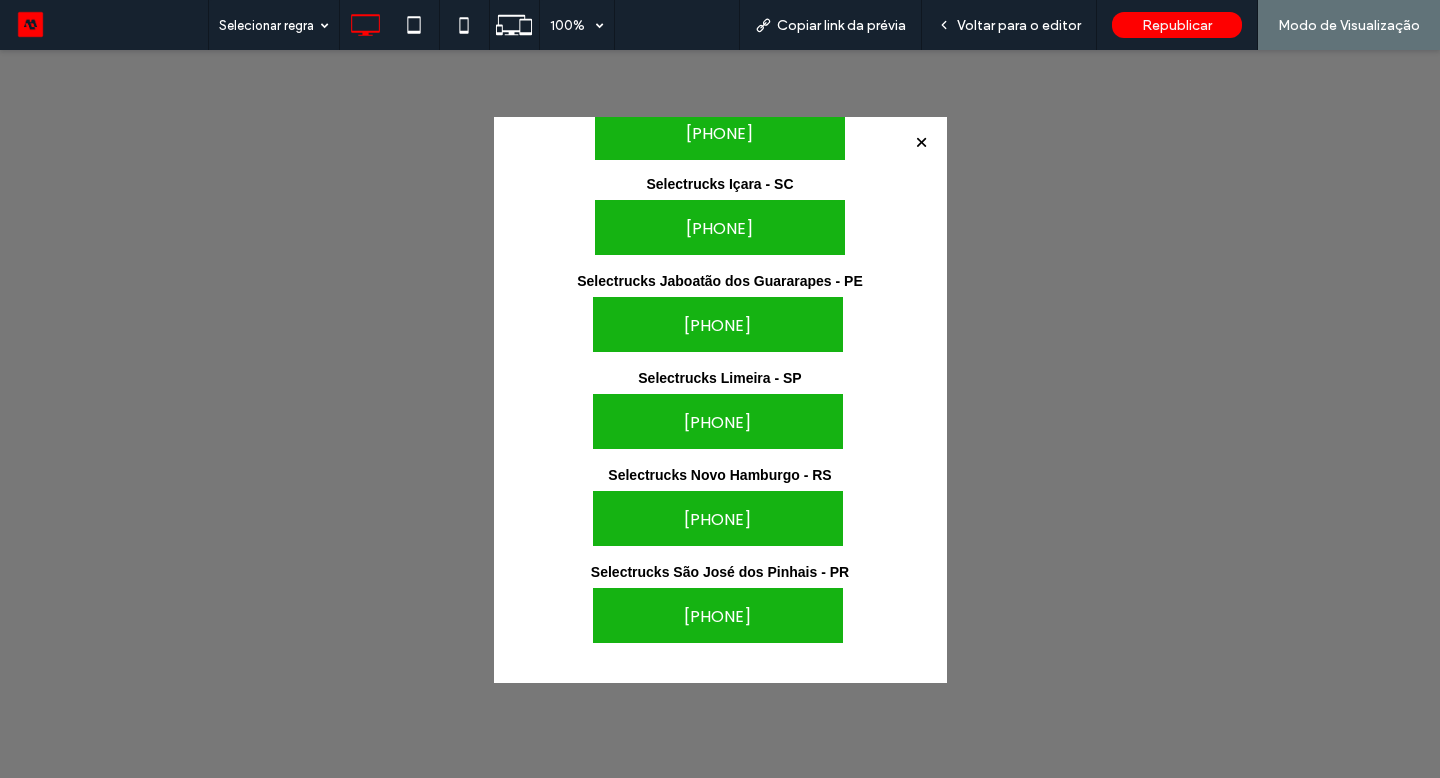 click on "Voltar para o editor" at bounding box center (1019, 25) 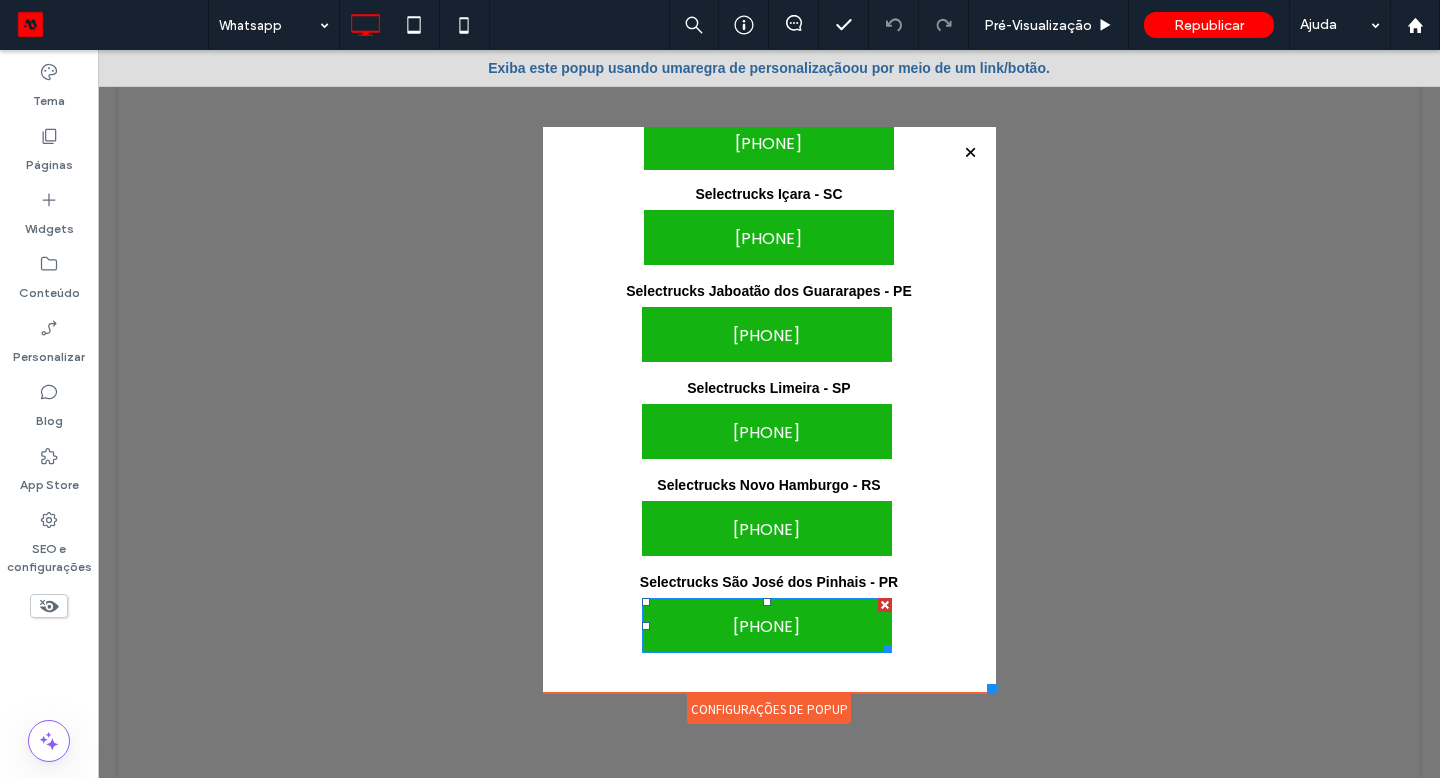 click on "[PHONE]" at bounding box center (766, 626) 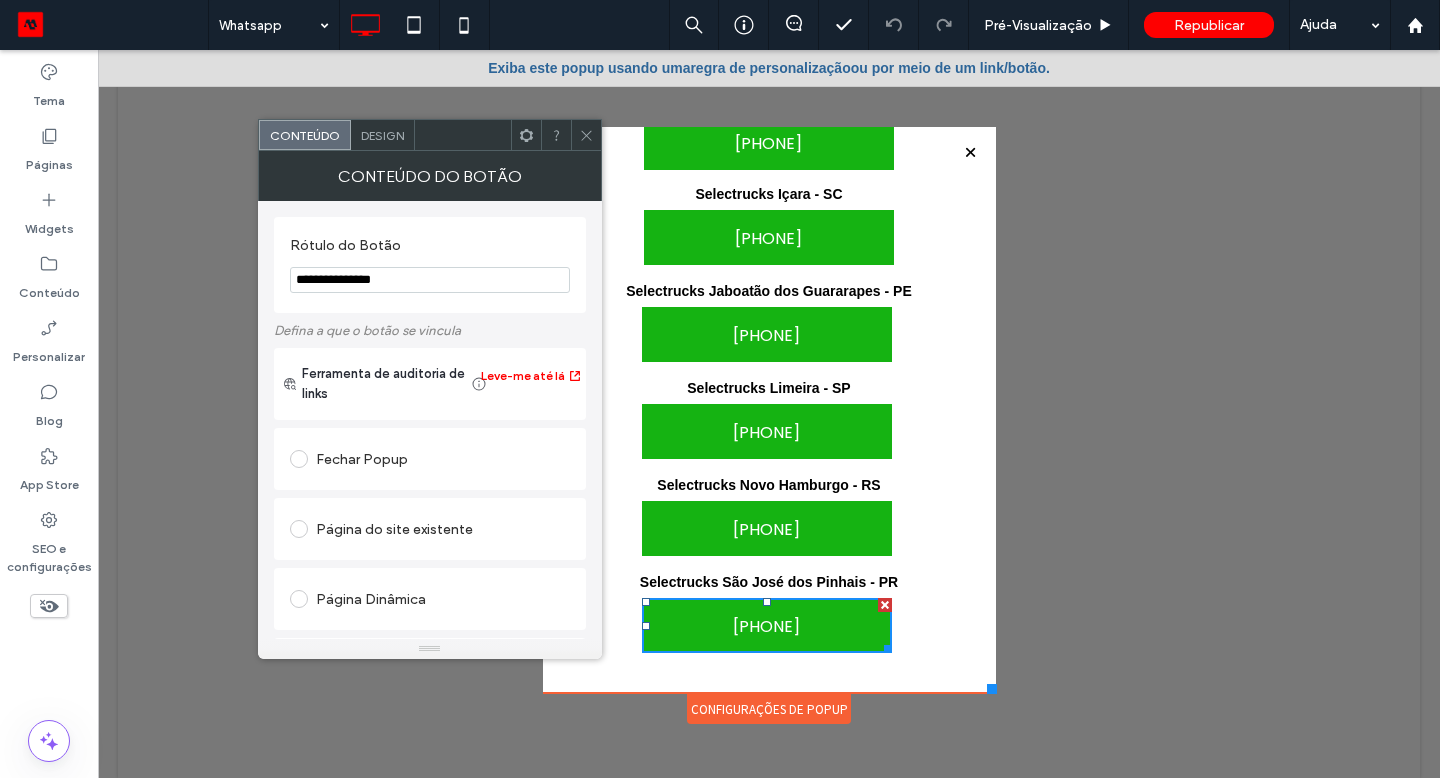click on "**********" at bounding box center [430, 280] 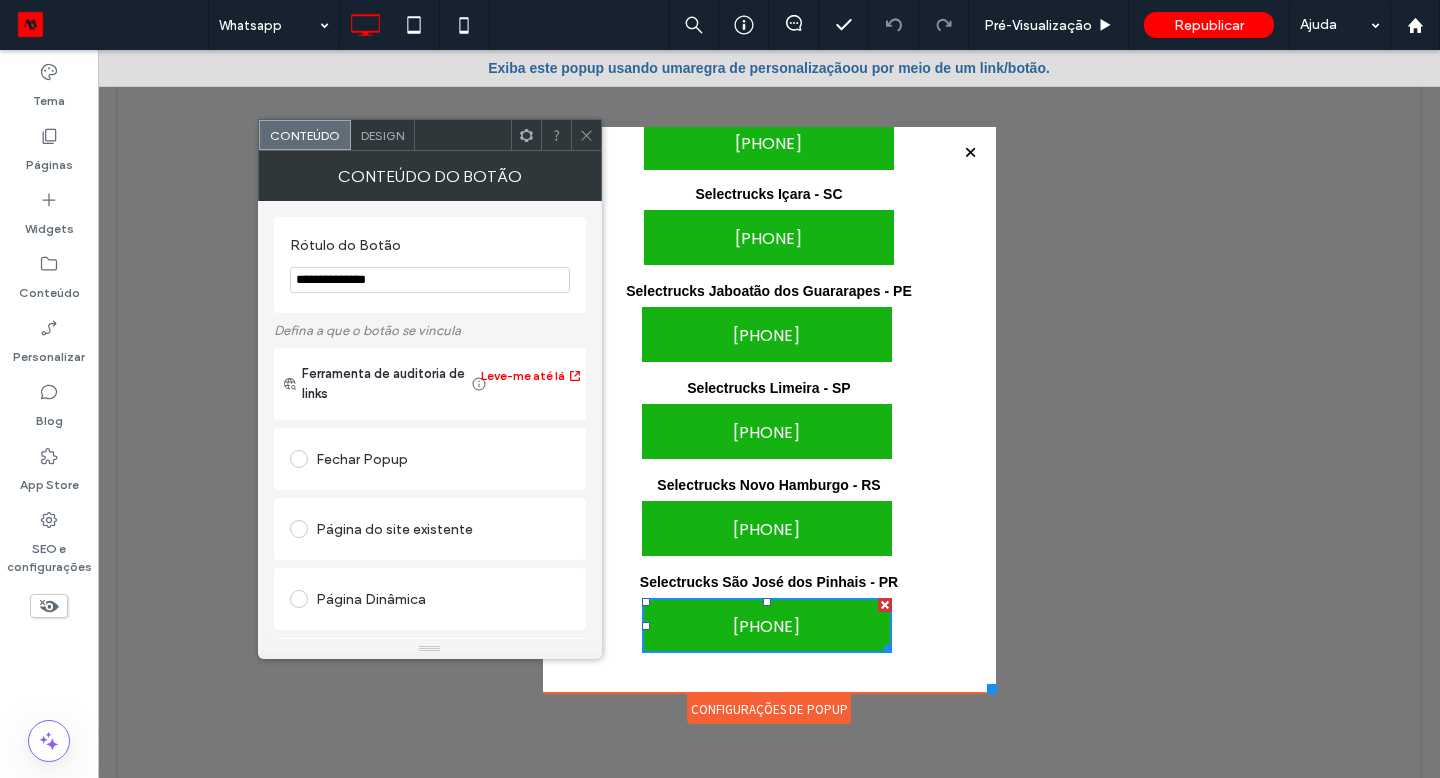 type on "**********" 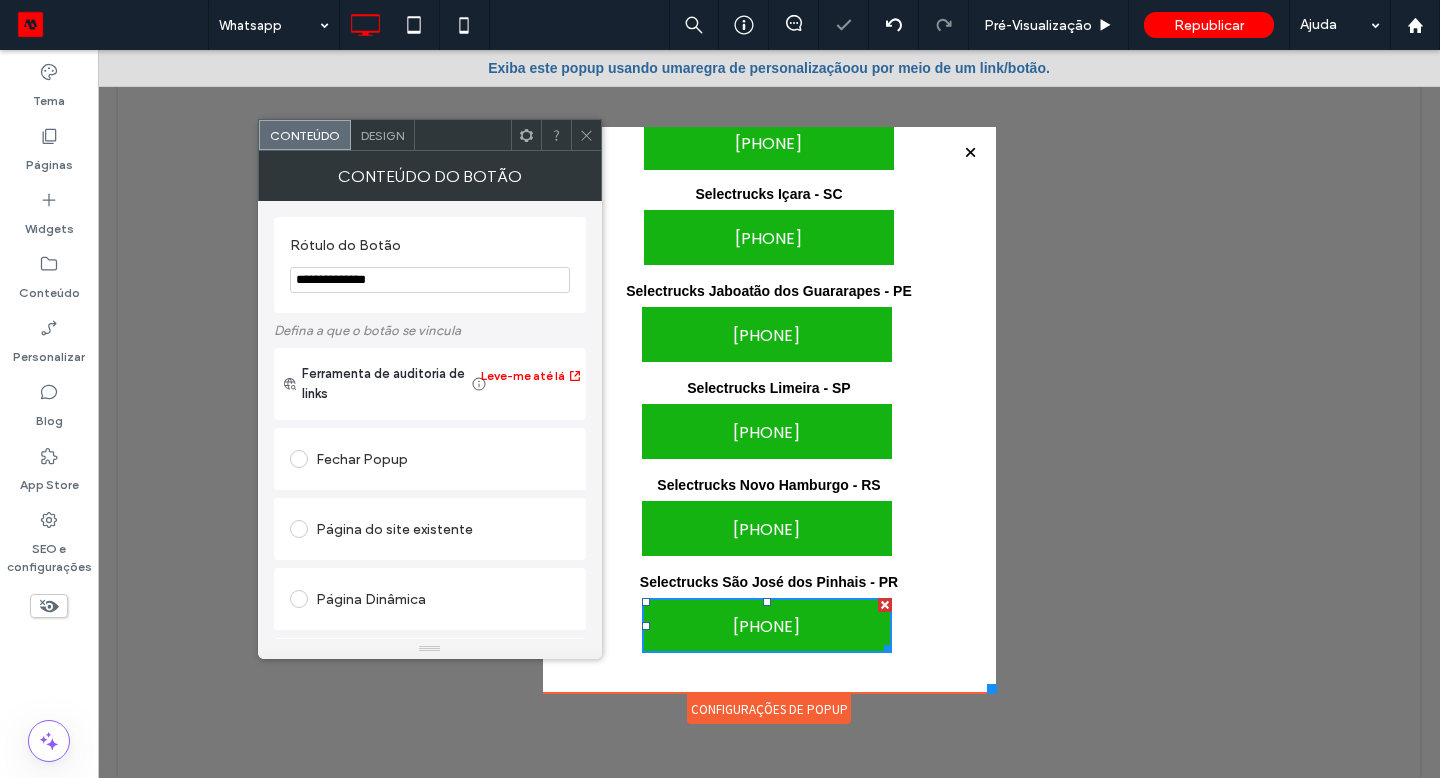 click 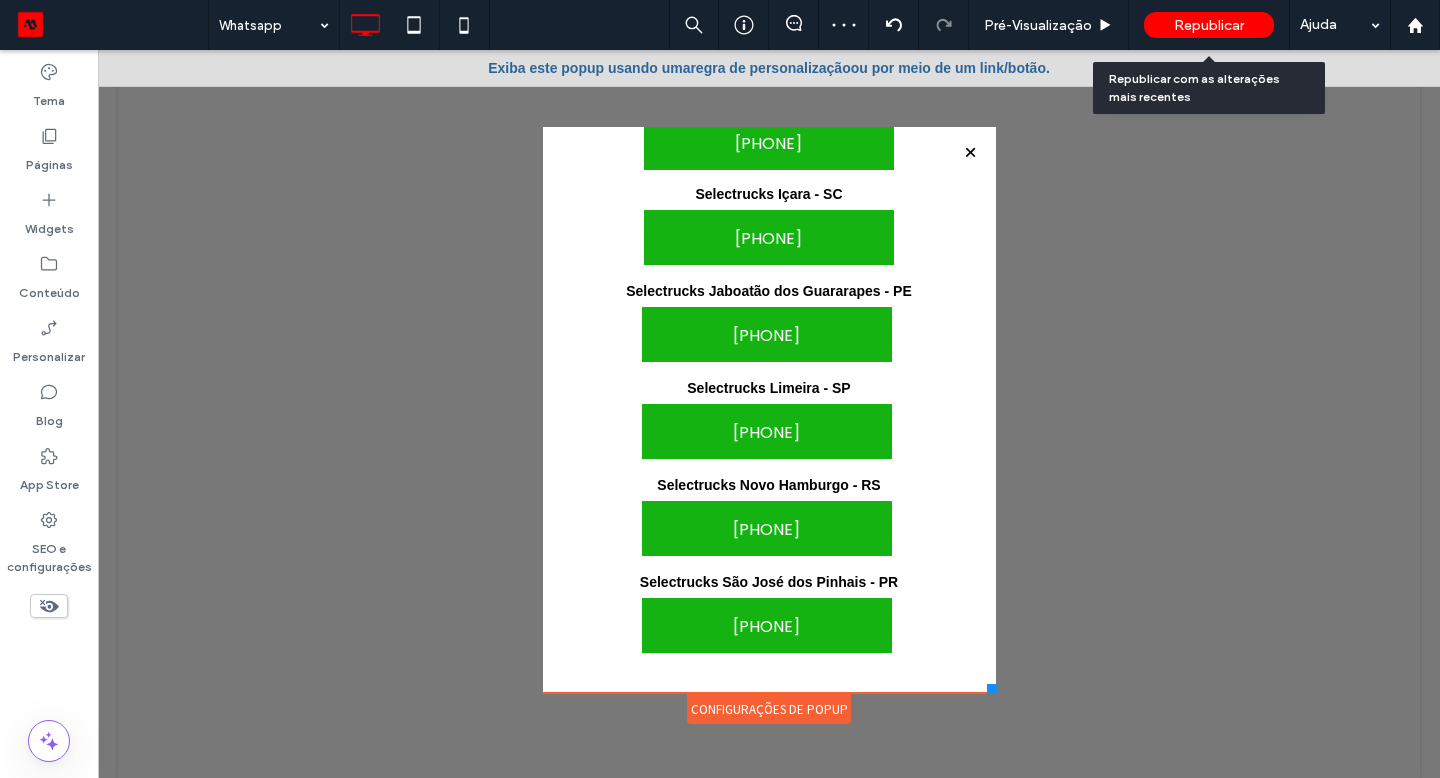click on "Republicar" at bounding box center [1209, 25] 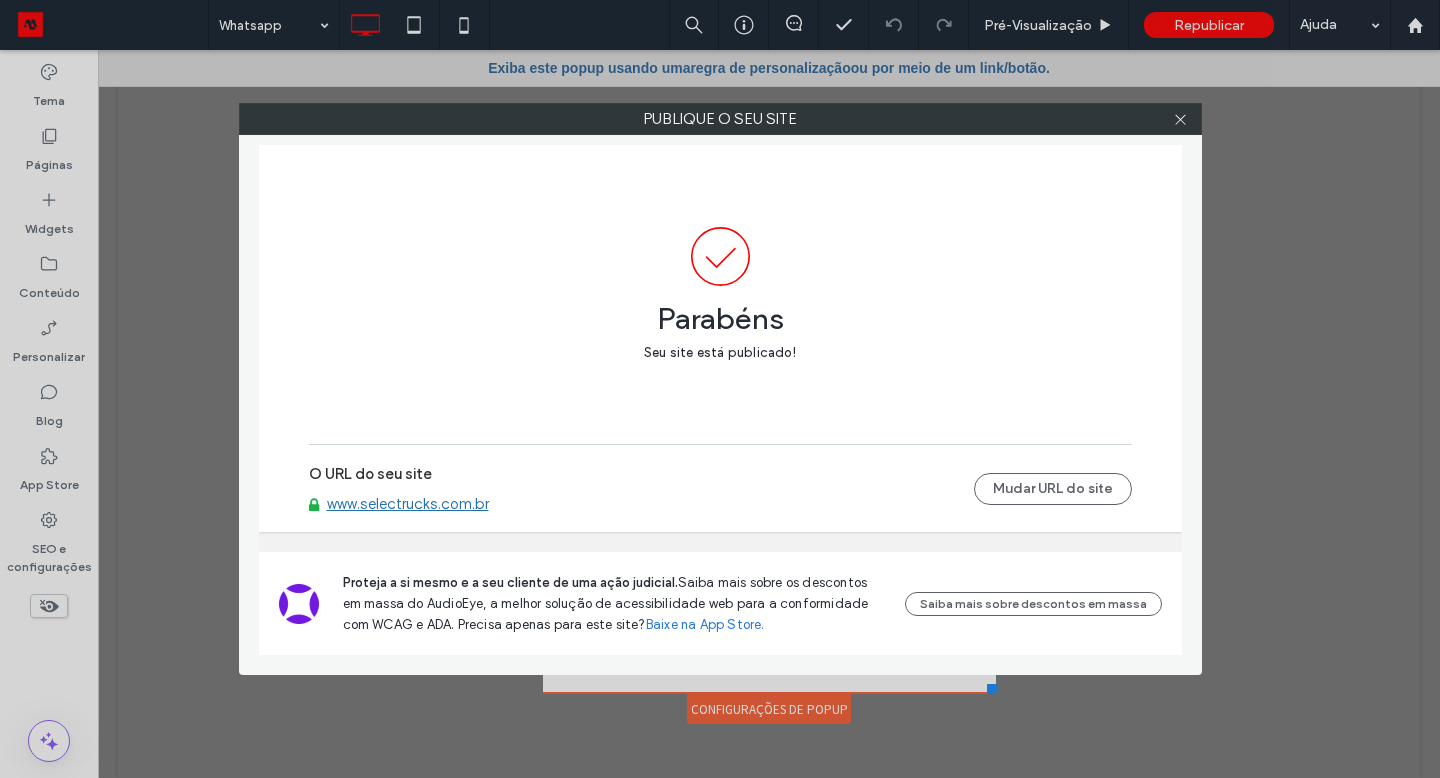 click on "www.selectrucks.com.br" at bounding box center [408, 504] 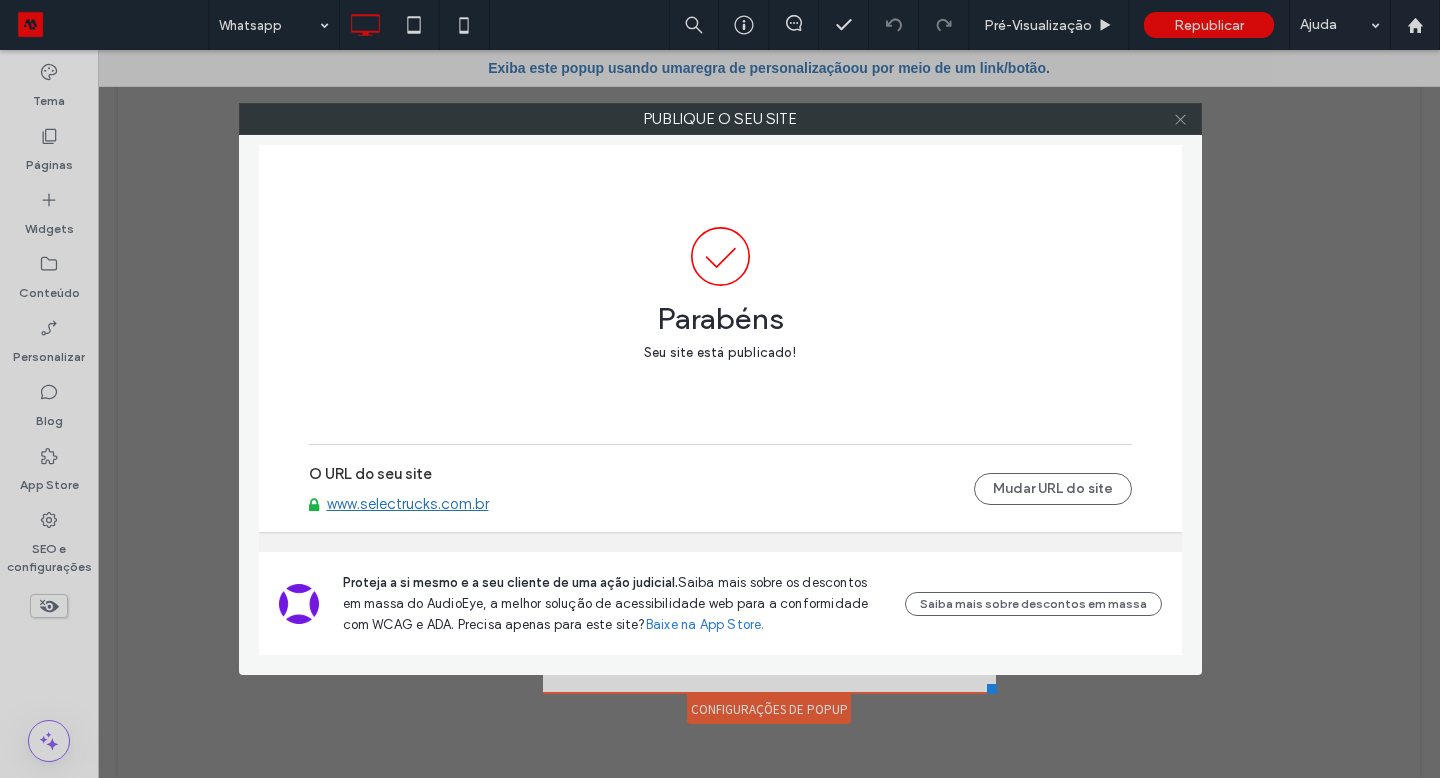 click 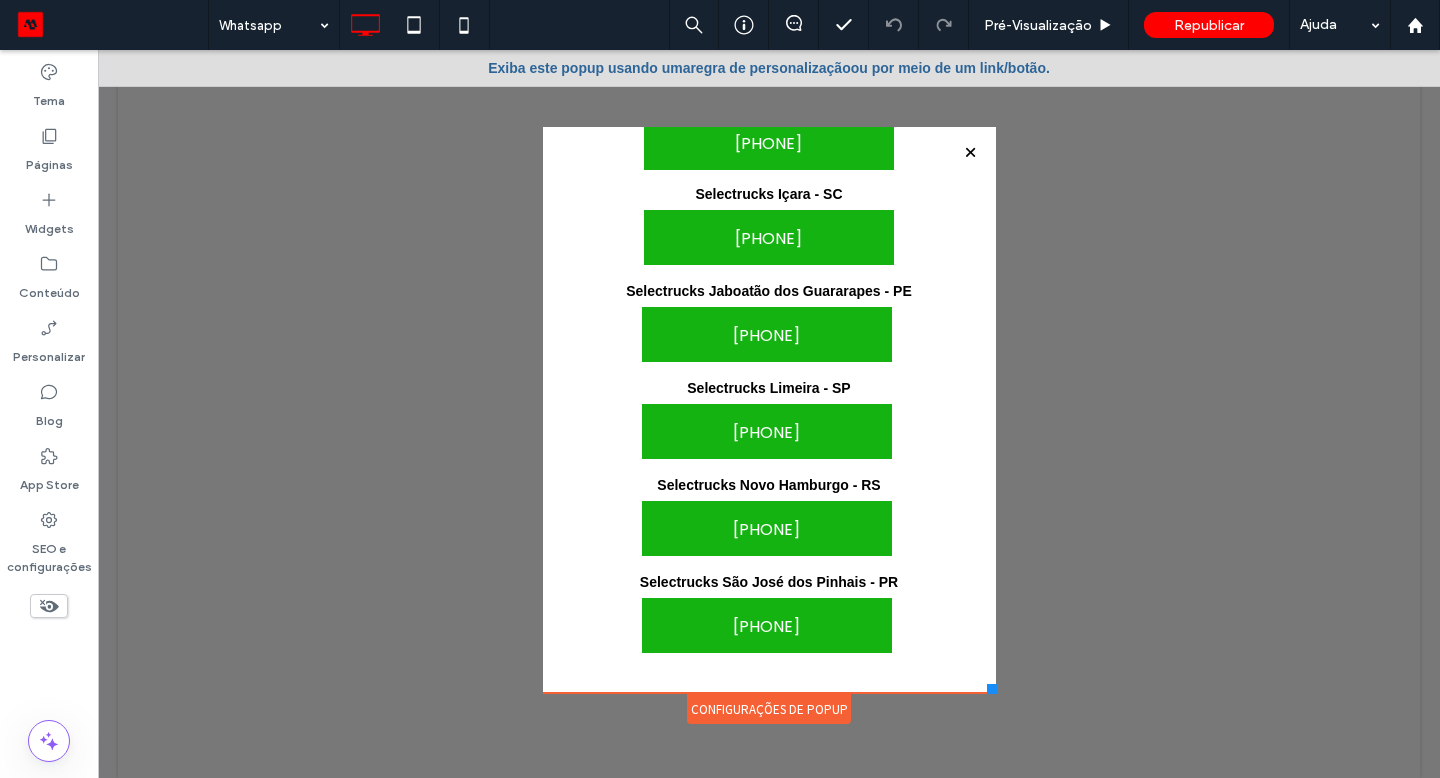 click on "Páginas" at bounding box center [49, 160] 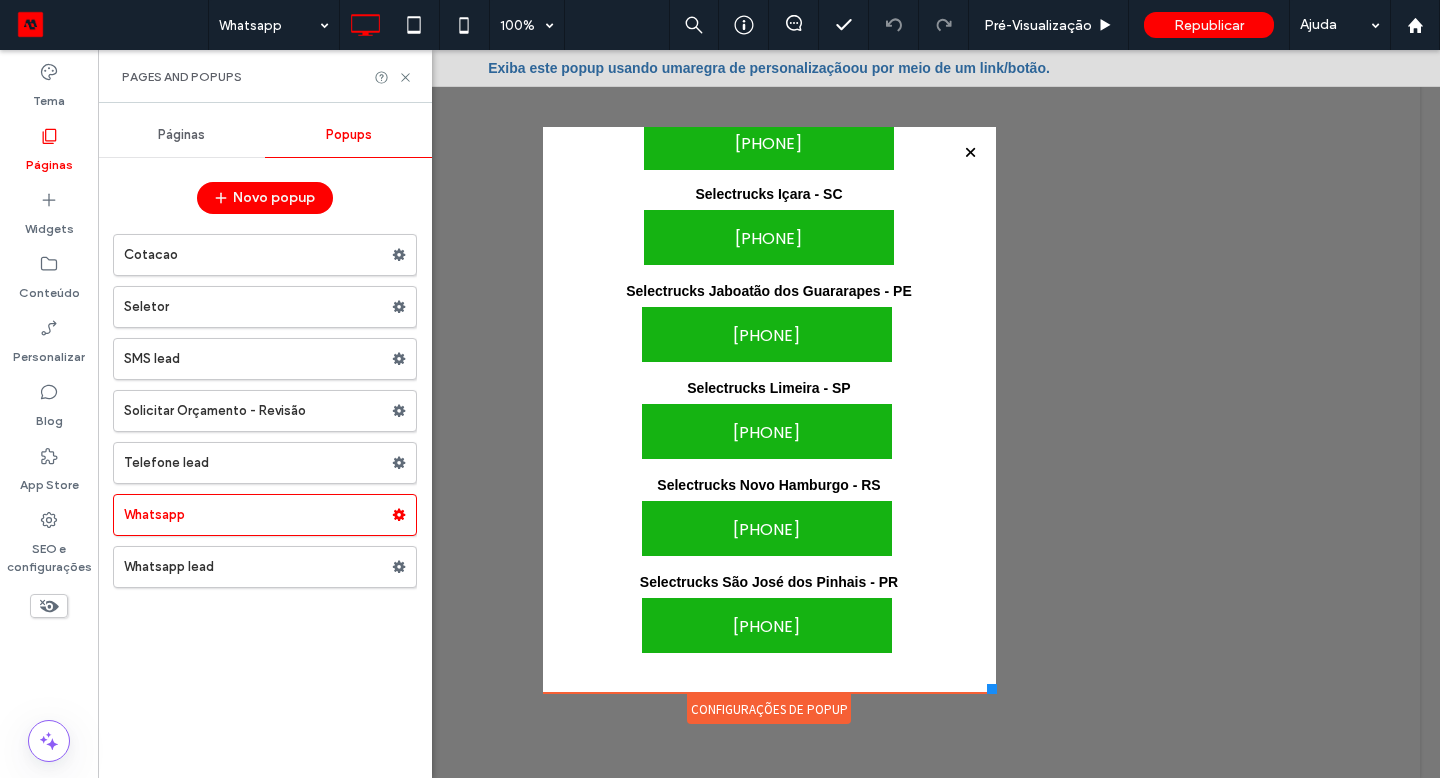 click on "Páginas" at bounding box center [181, 135] 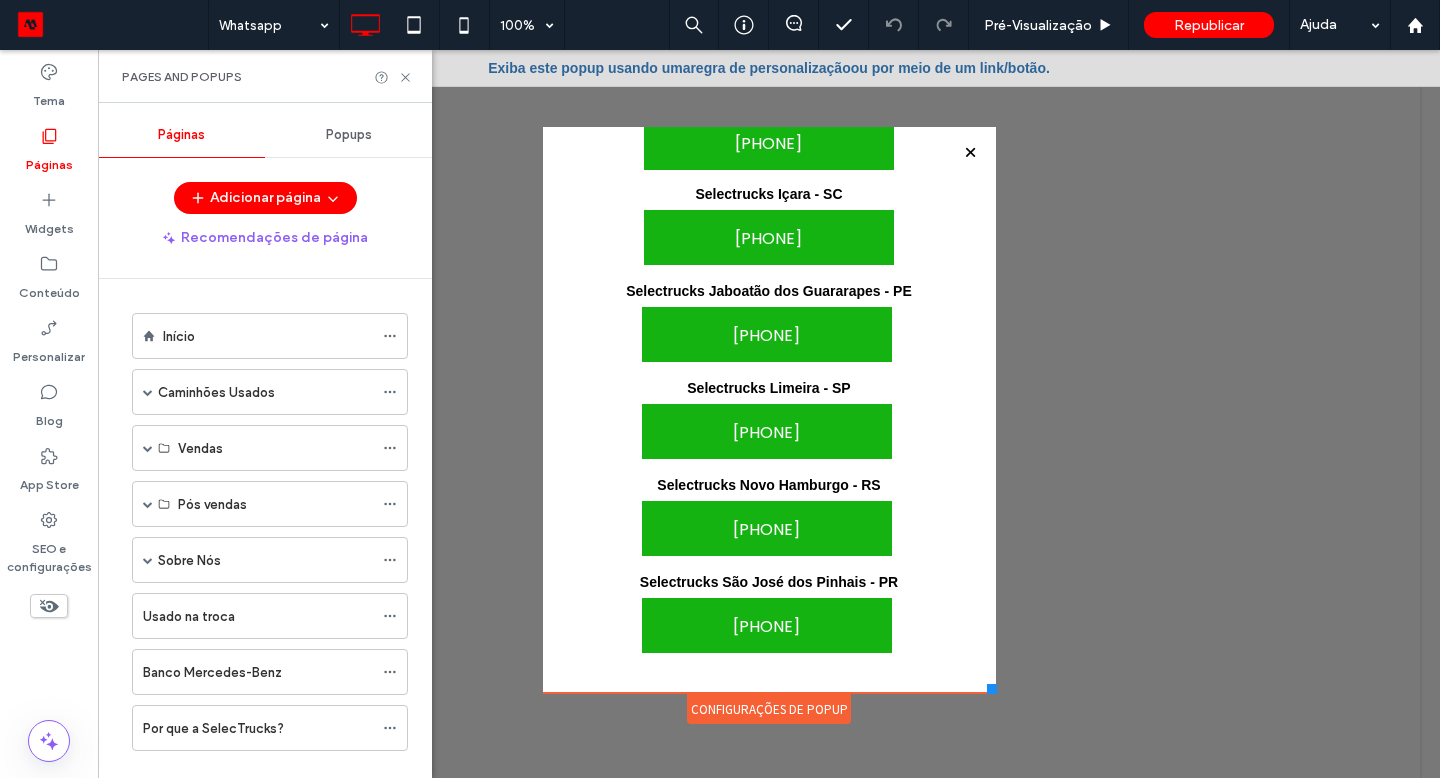 click on "Início" at bounding box center [268, 336] 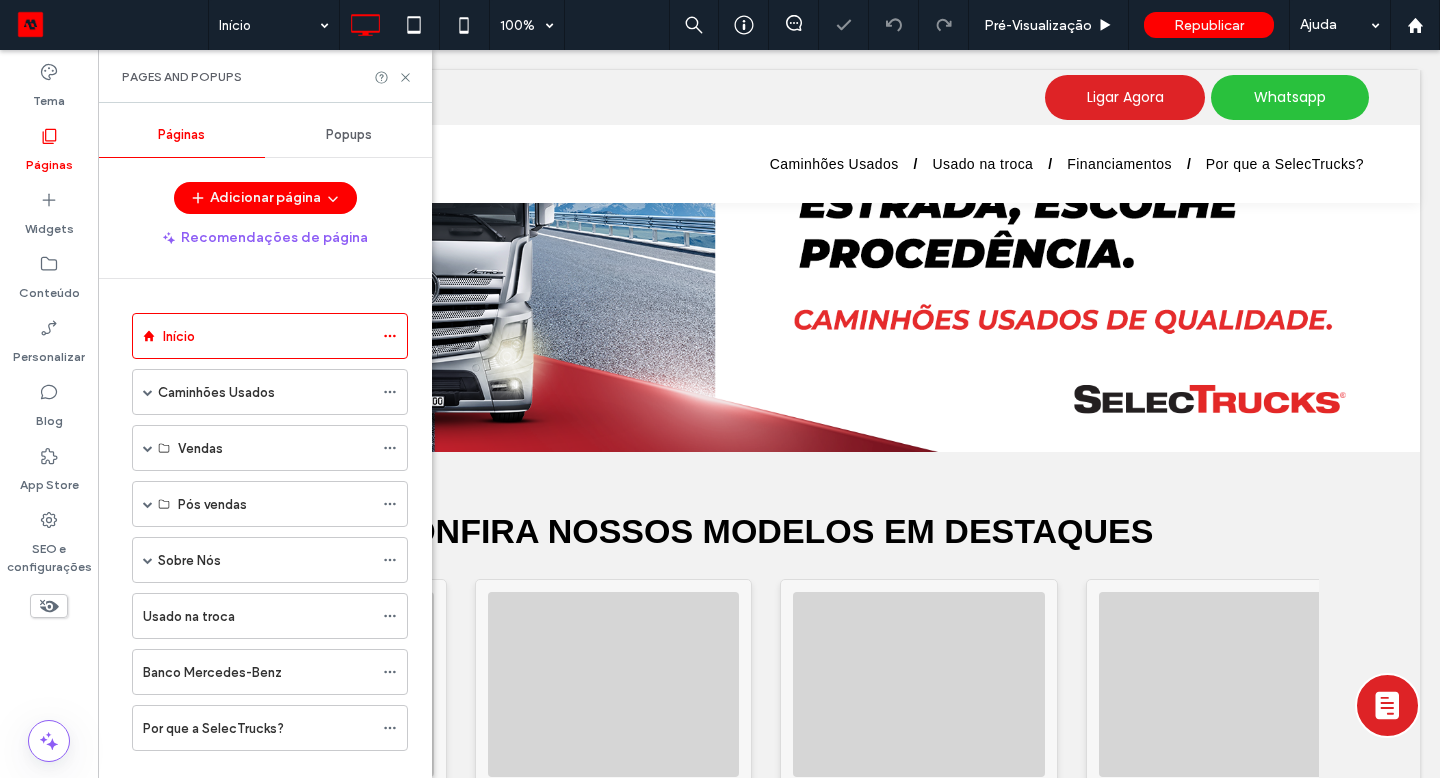 scroll, scrollTop: 0, scrollLeft: 0, axis: both 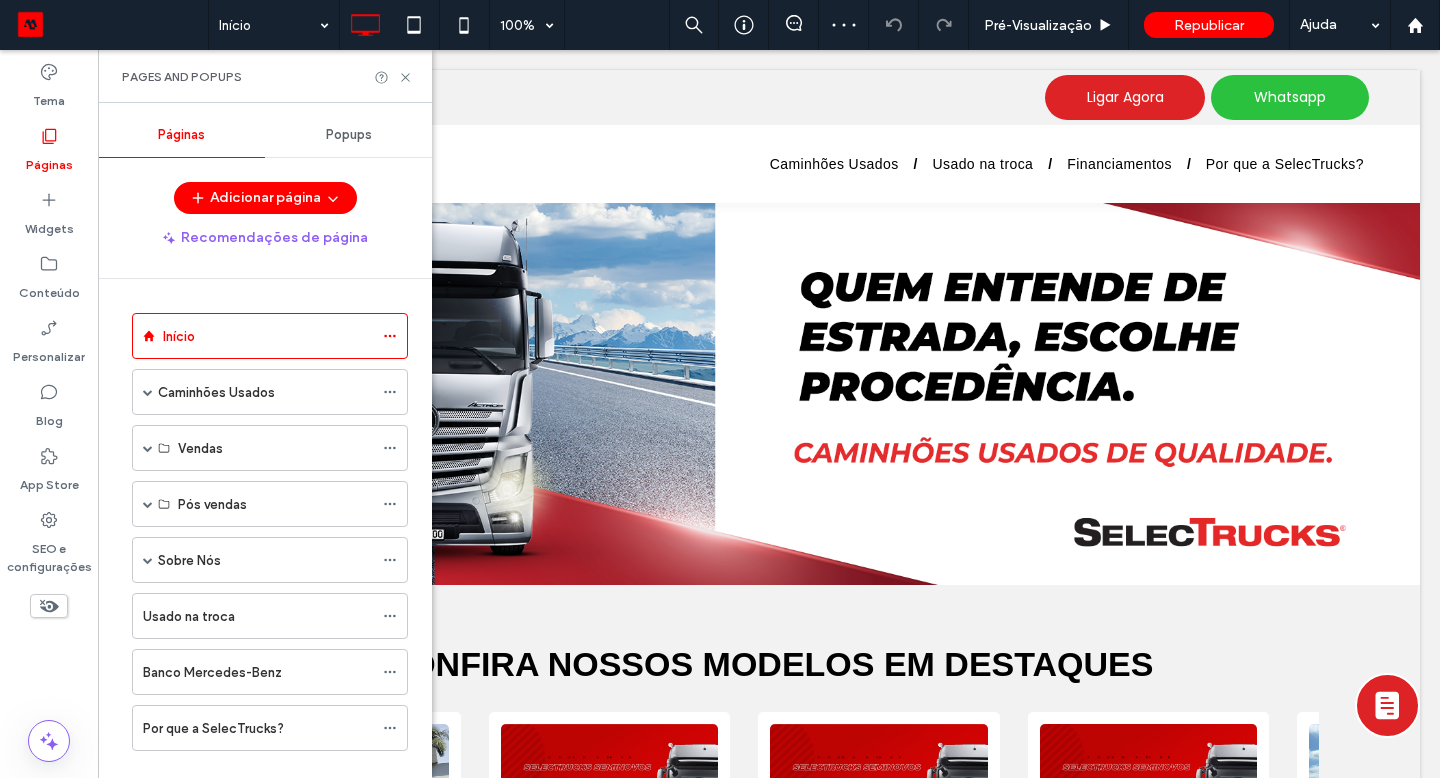 click 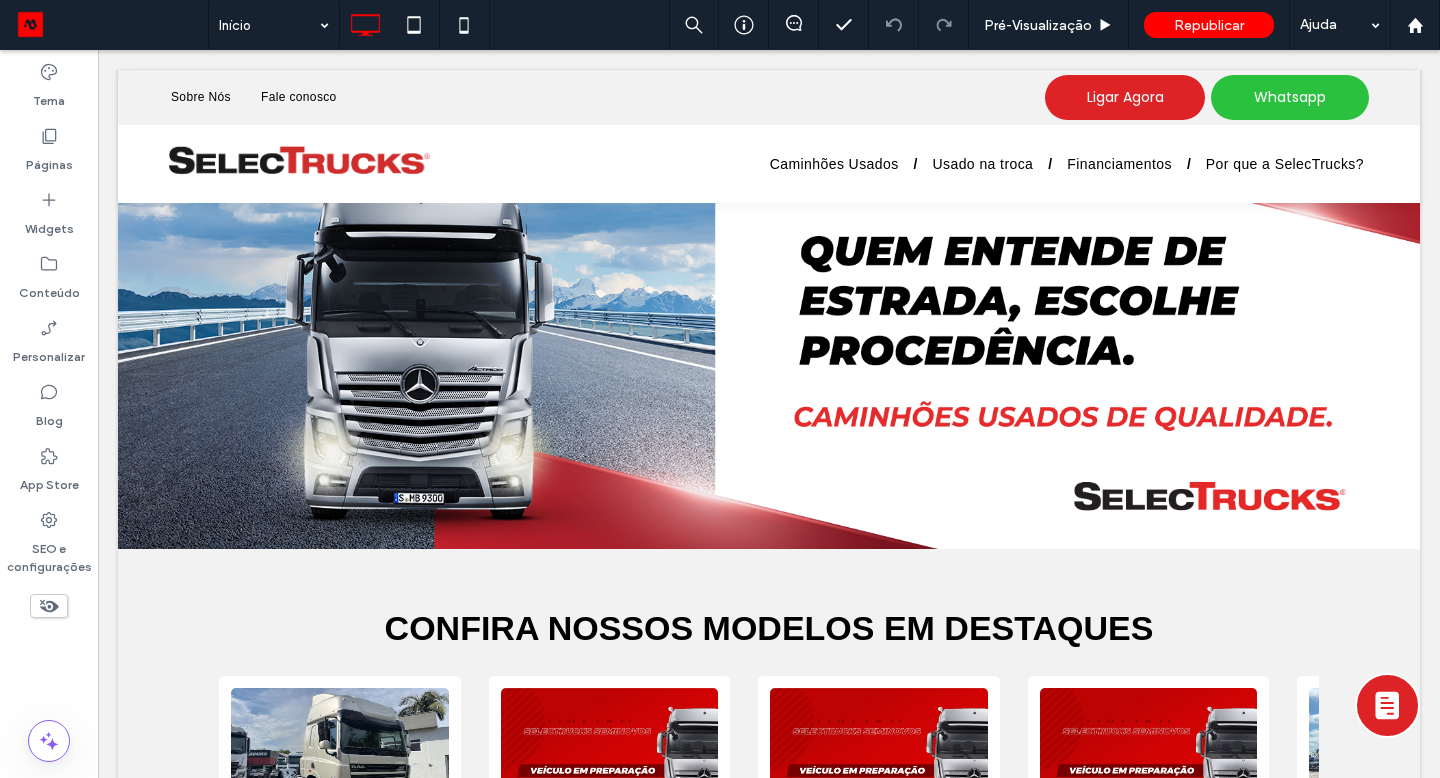 scroll, scrollTop: 0, scrollLeft: 0, axis: both 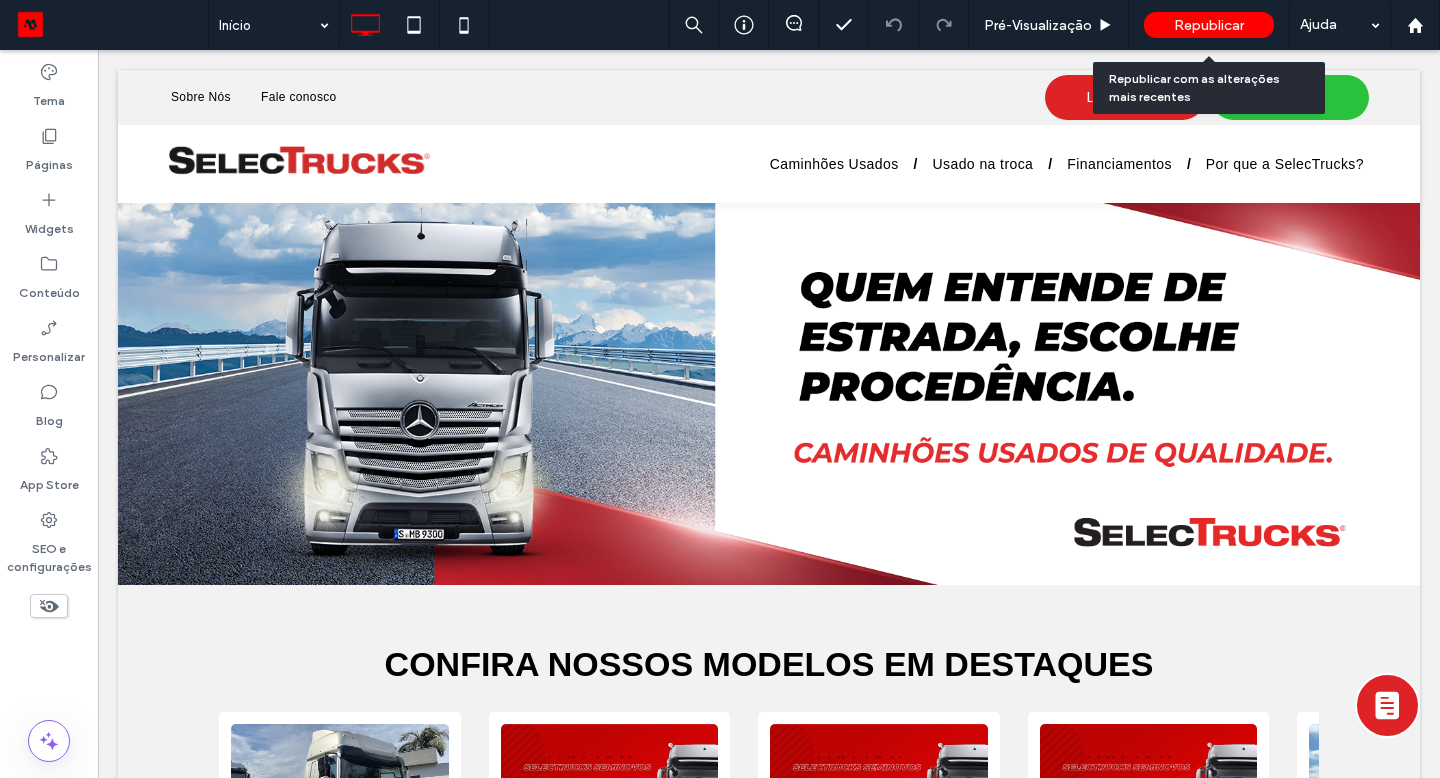 click on "Republicar" at bounding box center (1209, 25) 